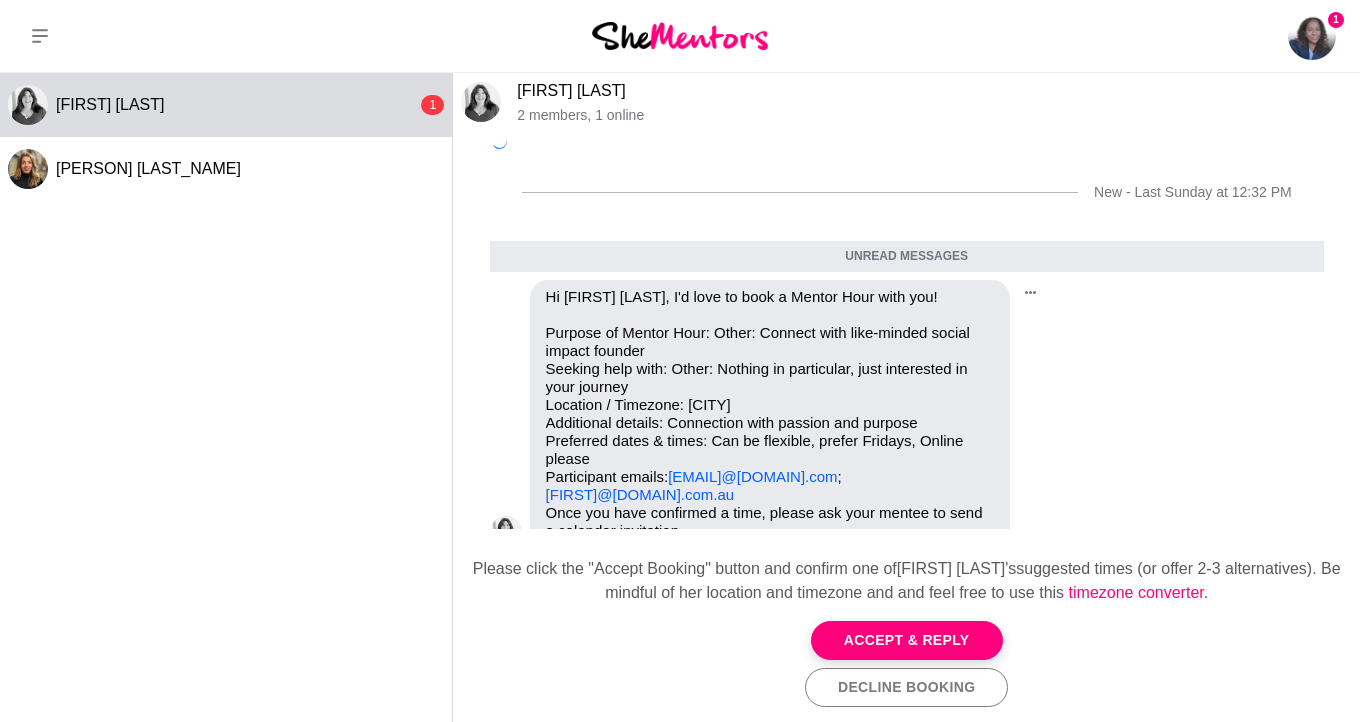 scroll, scrollTop: 0, scrollLeft: 0, axis: both 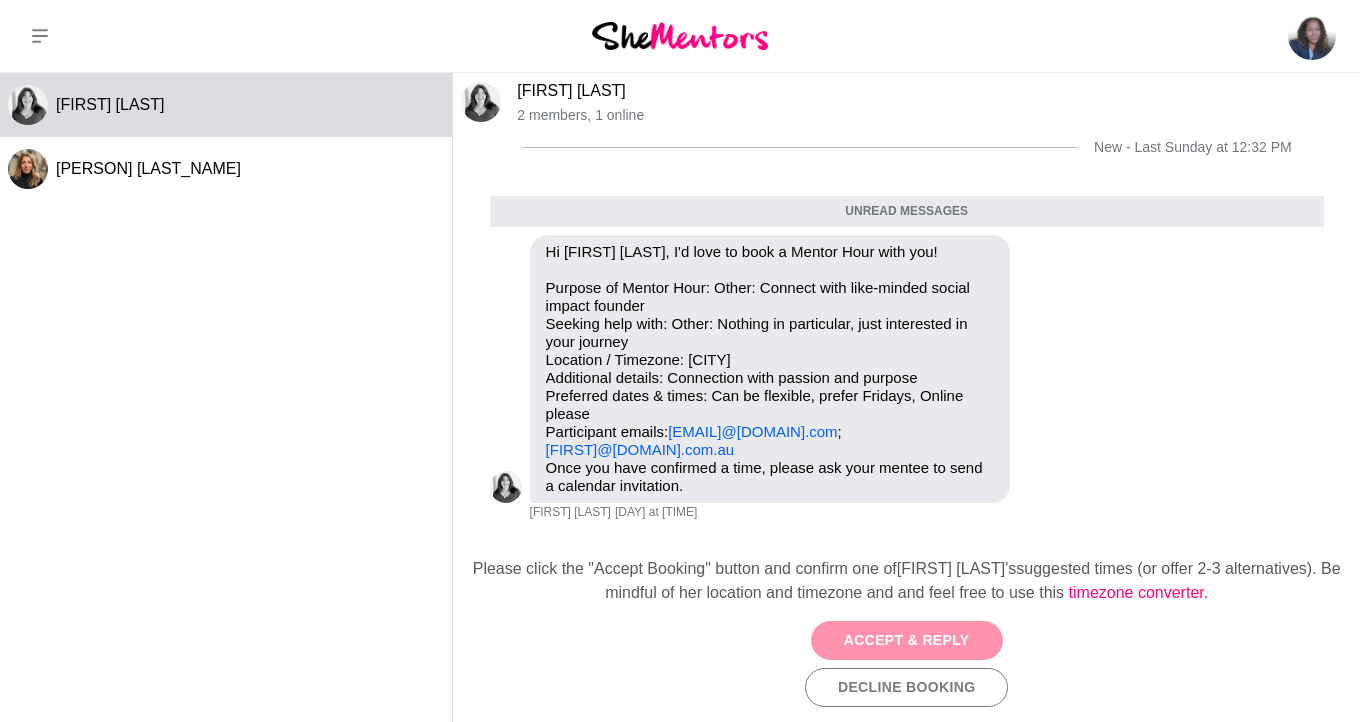click on "Accept & Reply" at bounding box center (907, 640) 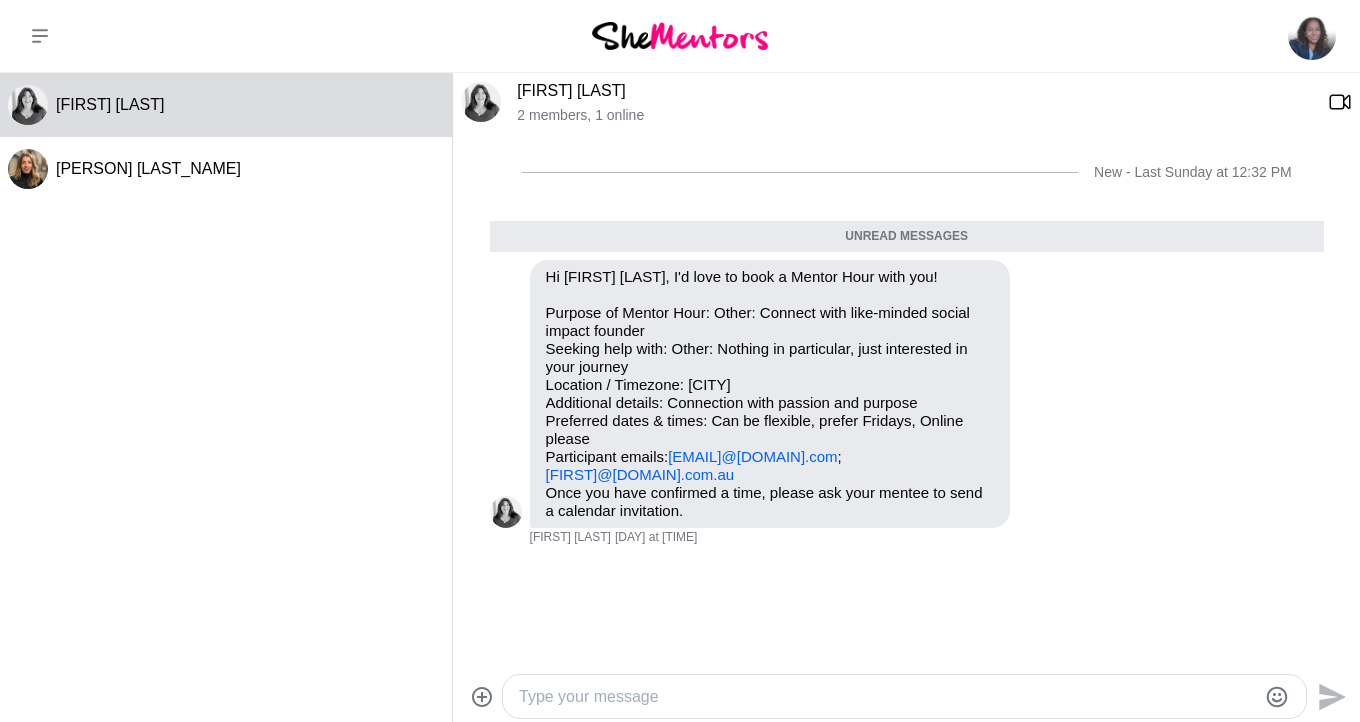 scroll, scrollTop: 8, scrollLeft: 0, axis: vertical 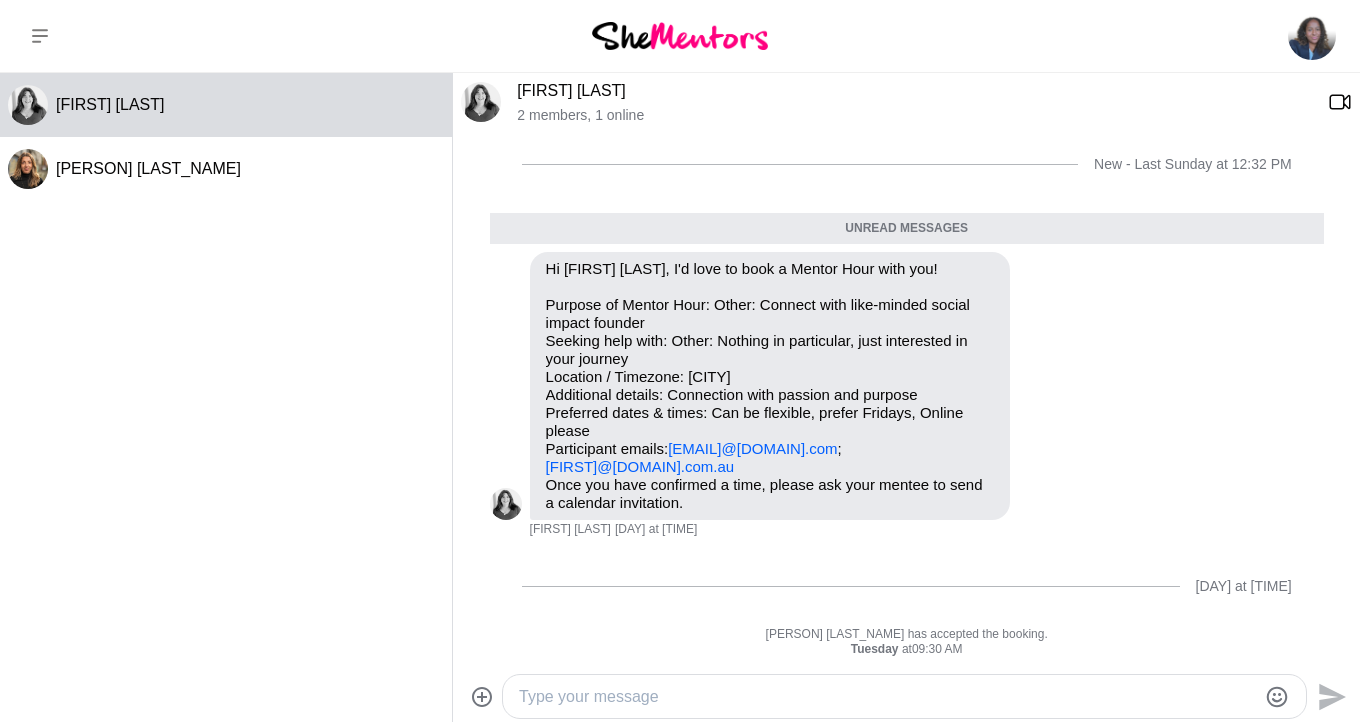 click at bounding box center (887, 697) 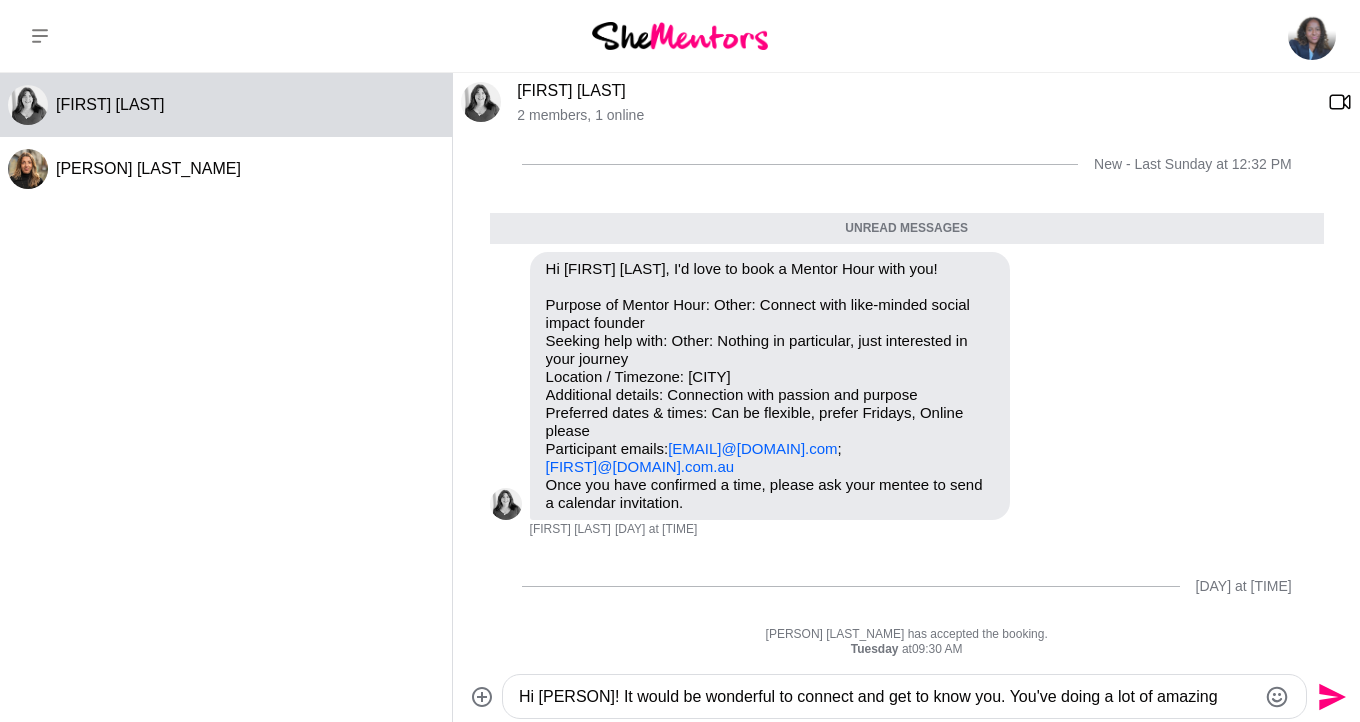 click on "Hi [PERSON]! It would be wonderful to connect and get to know you. You've doing a lot of amazing" at bounding box center [887, 697] 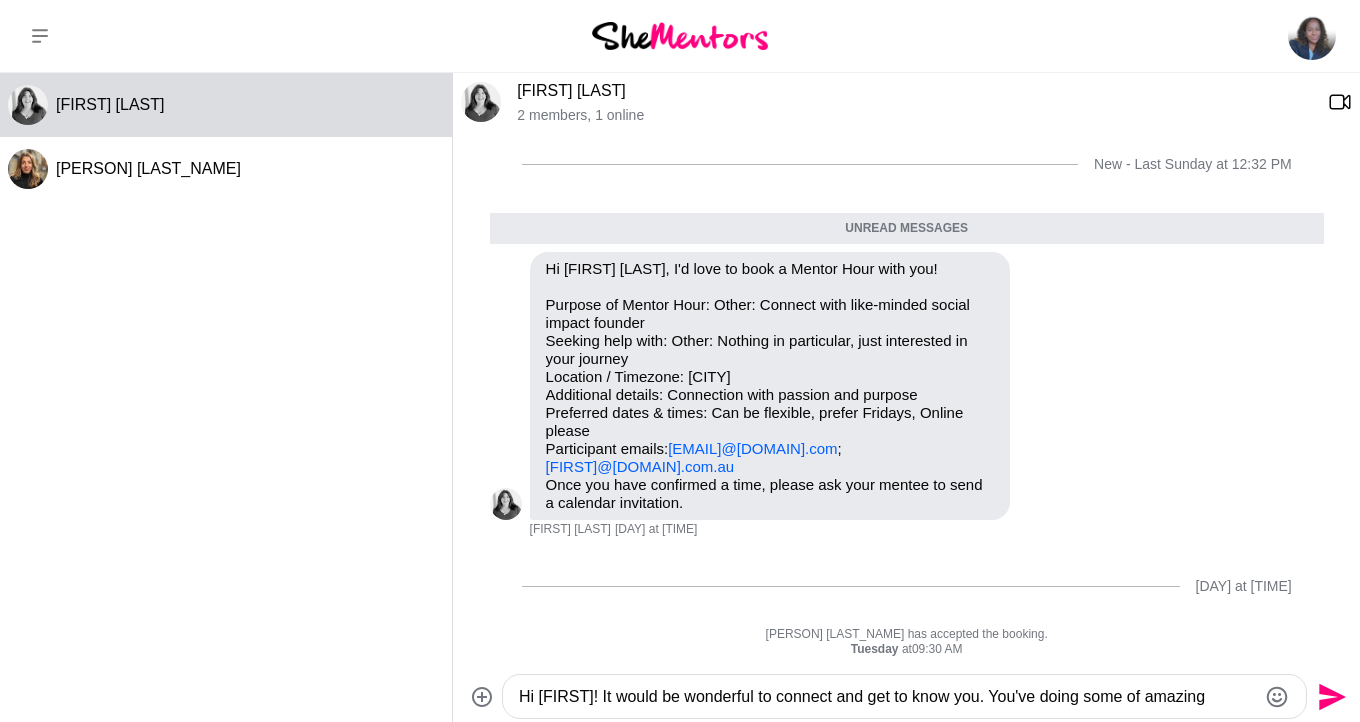 click on "Hi [FIRST]! It would be wonderful to connect and get to know you. You've doing some of amazing" at bounding box center (887, 697) 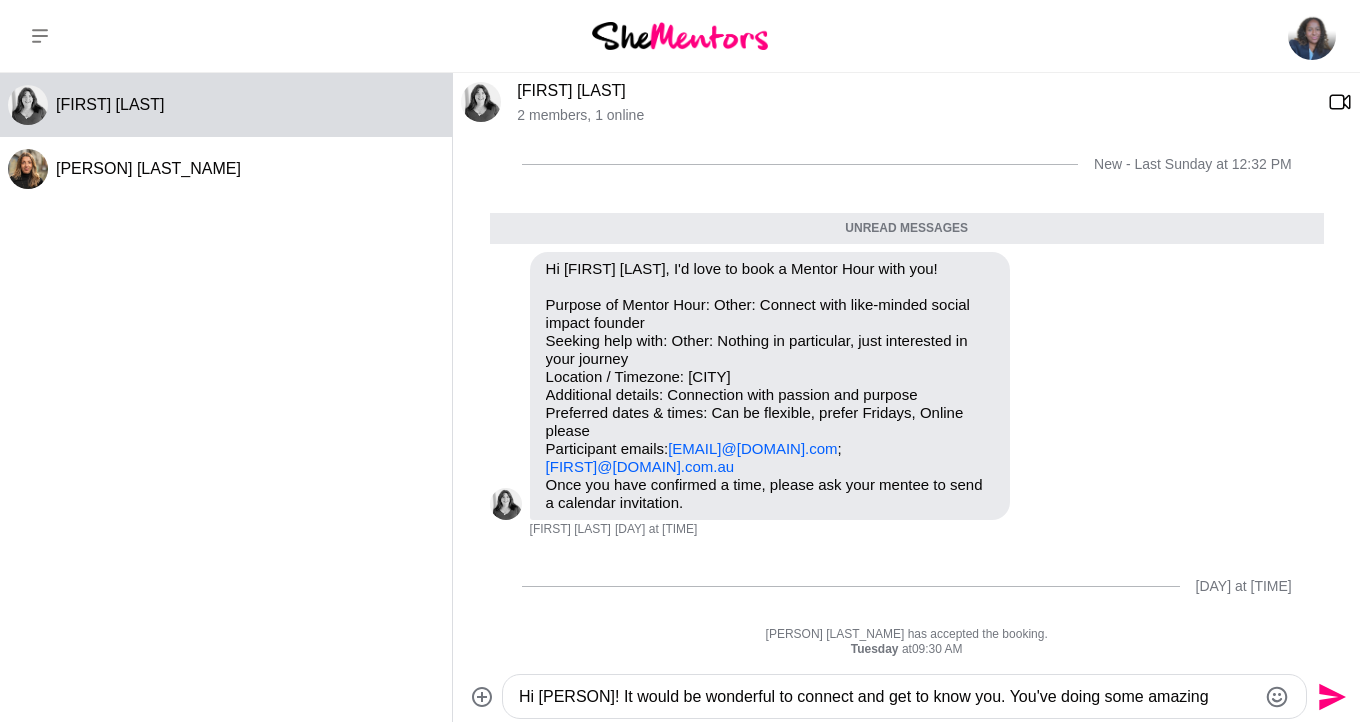 click on "Hi [PERSON]! It would be wonderful to connect and get to know you. You've doing some amazing" at bounding box center (887, 697) 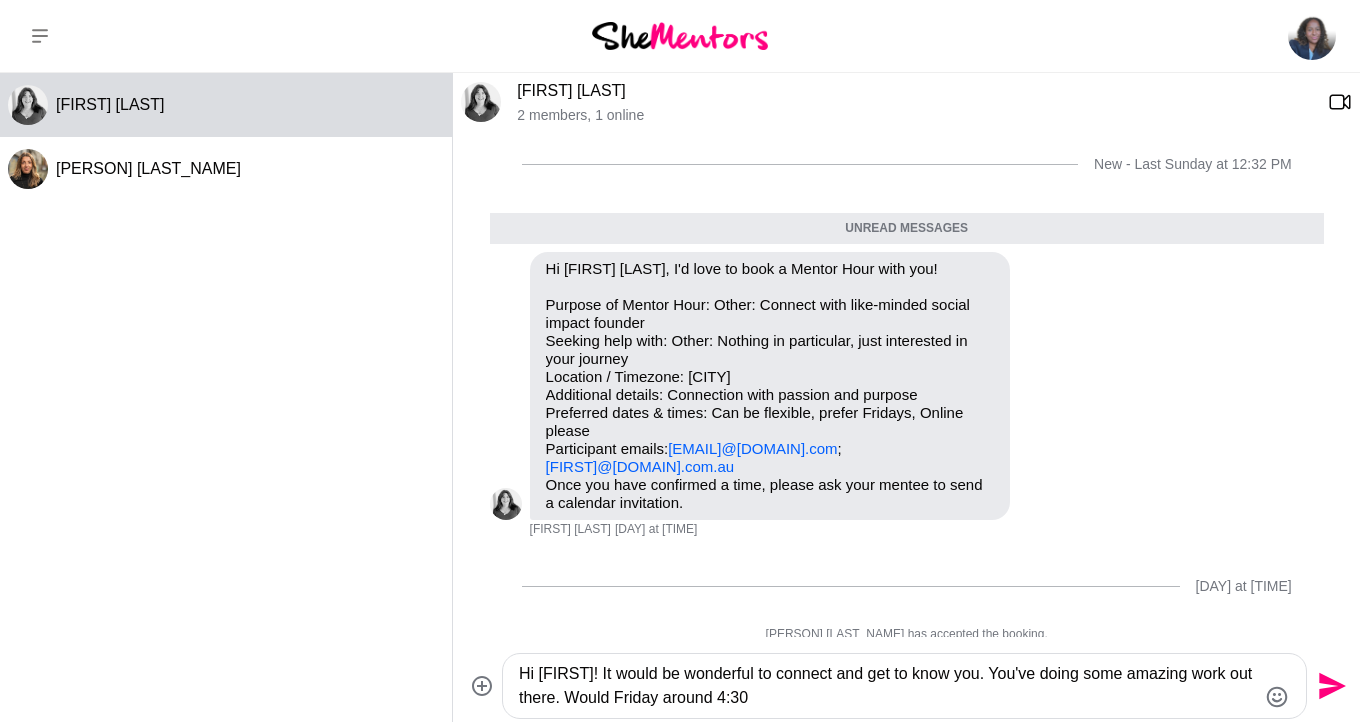 click on "Hi [FIRST]! It would be wonderful to connect and get to know you. You've doing some amazing work out there. Would Friday around 4:30" at bounding box center (887, 686) 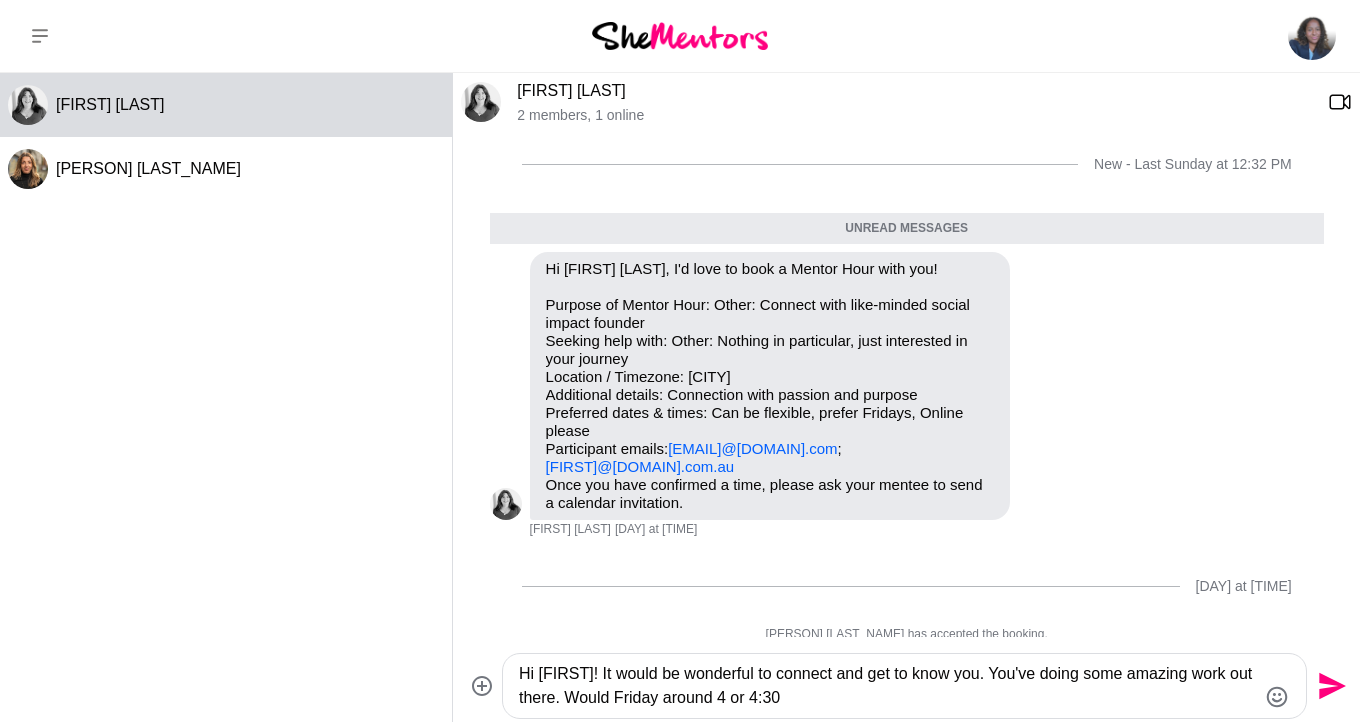 click on "Hi [FIRST]! It would be wonderful to connect and get to know you. You've doing some amazing work out there. Would Friday around 4 or 4:30" at bounding box center [887, 686] 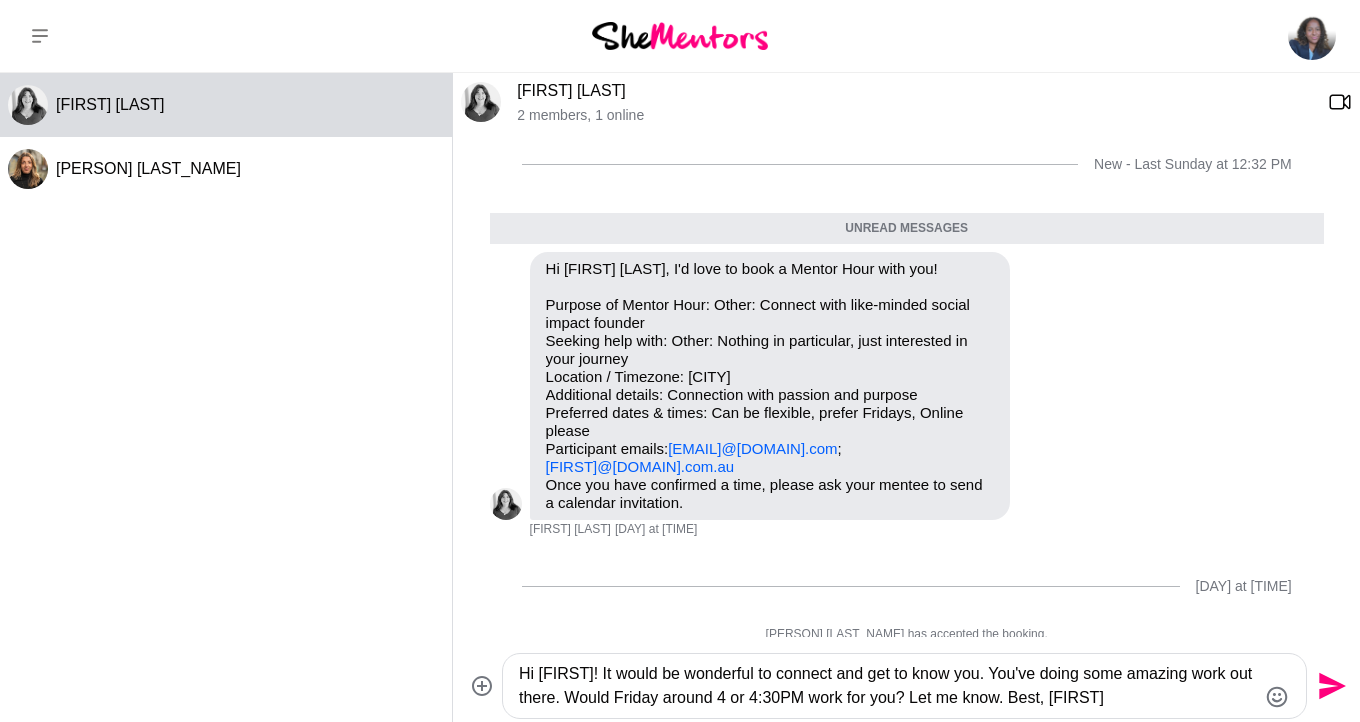 click on "Hi [FIRST]! It would be wonderful to connect and get to know you. You've doing some amazing work out there. Would Friday around 4 or 4:30PM work for you? Let me know. Best, [FIRST]" at bounding box center (887, 686) 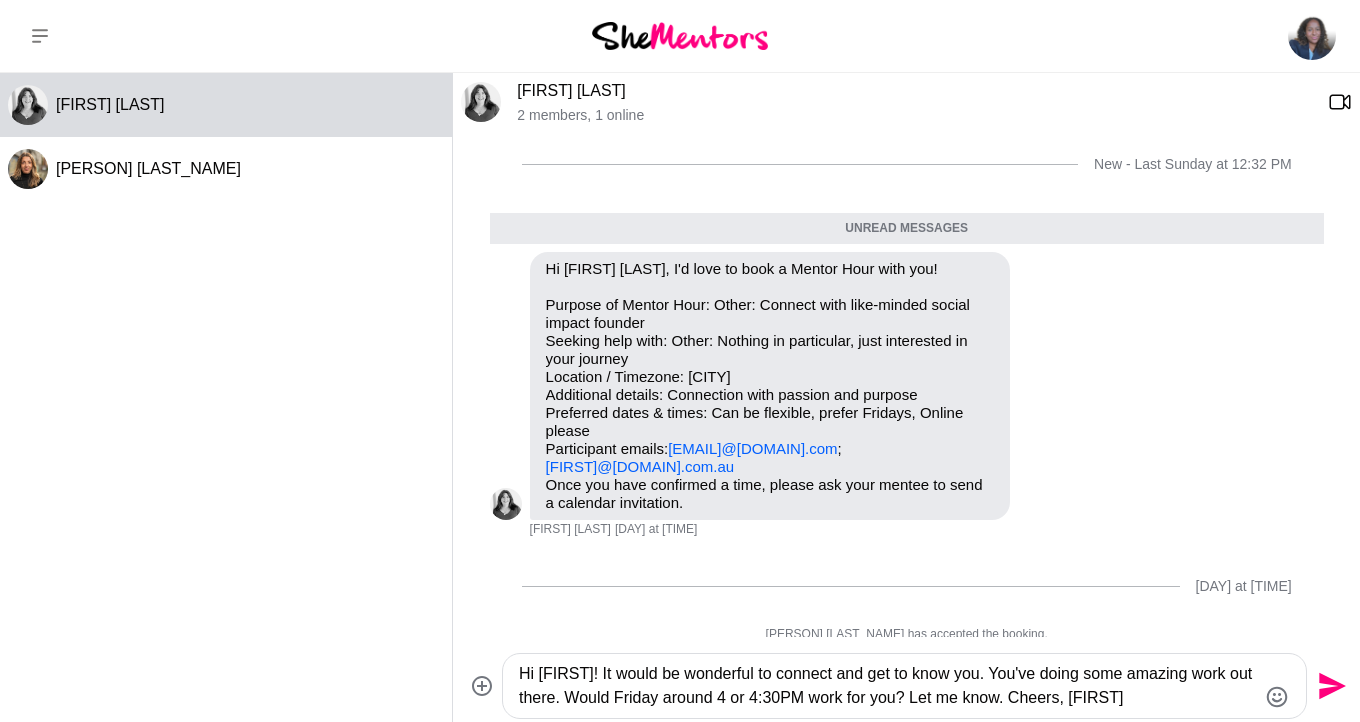 click on "Hi [FIRST]! It would be wonderful to connect and get to know you. You've doing some amazing work out there. Would Friday around 4 or 4:30PM work for you? Let me know. Cheers, [FIRST]" at bounding box center (887, 686) 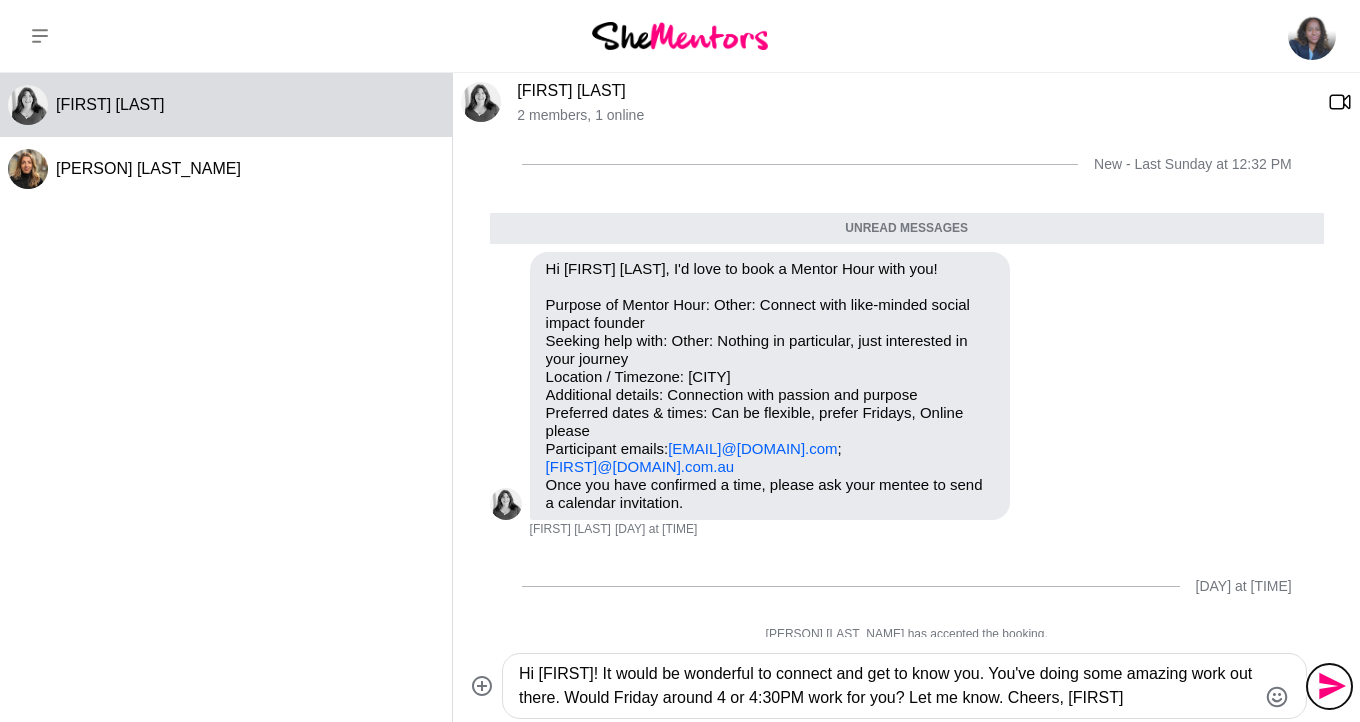 click on "Send" at bounding box center (1330, 686) 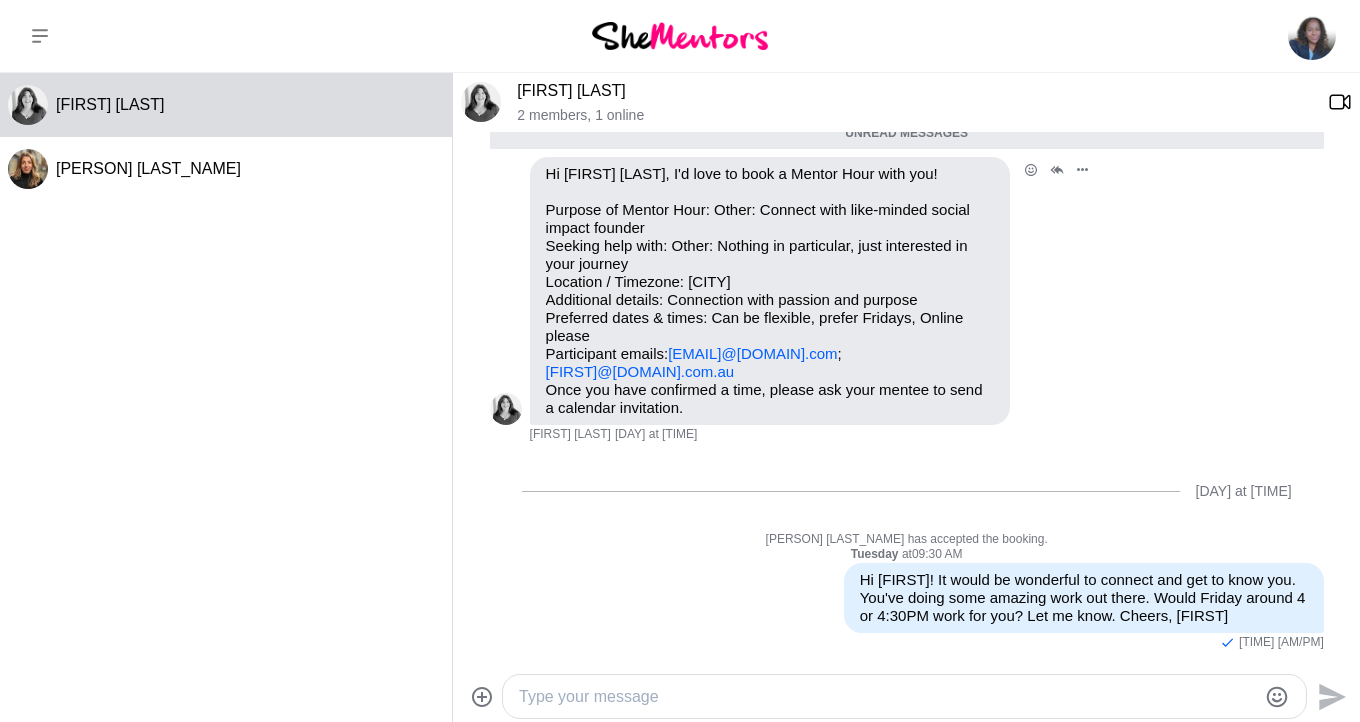 scroll, scrollTop: 0, scrollLeft: 0, axis: both 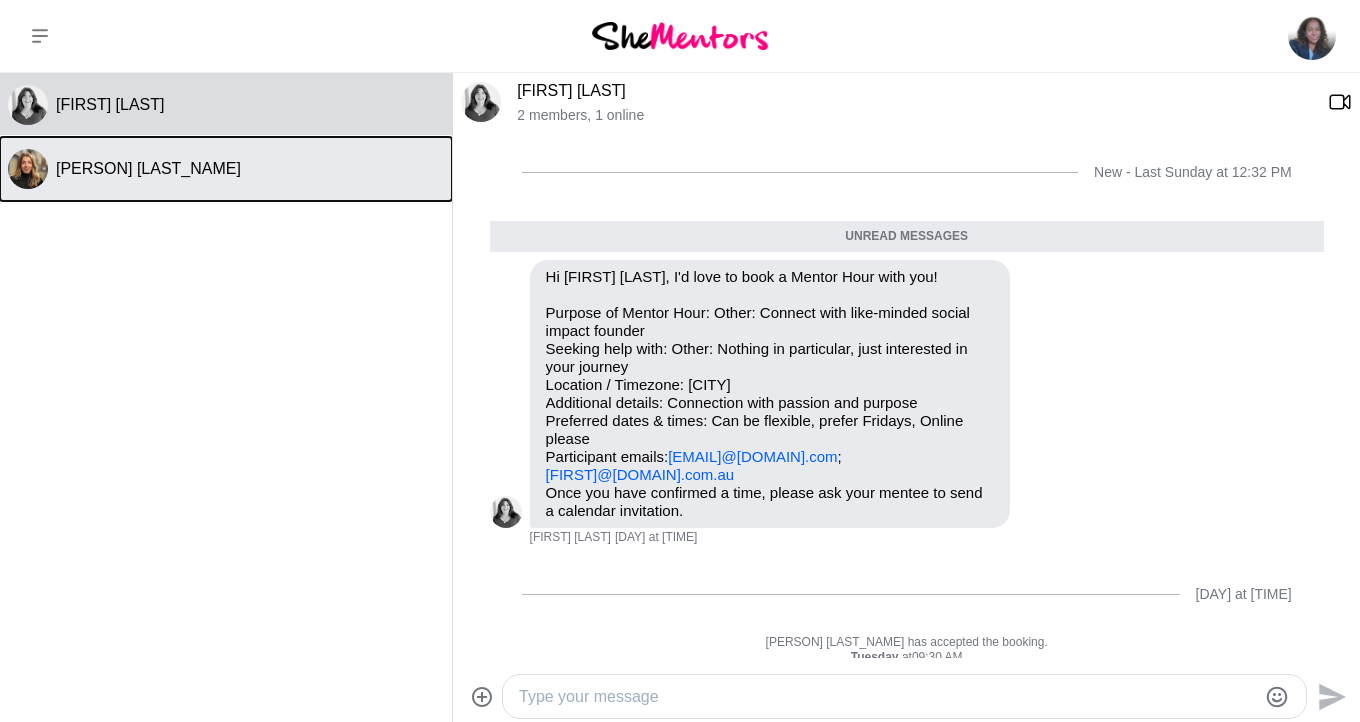 click on "[PERSON] [LAST_NAME]" at bounding box center [226, 169] 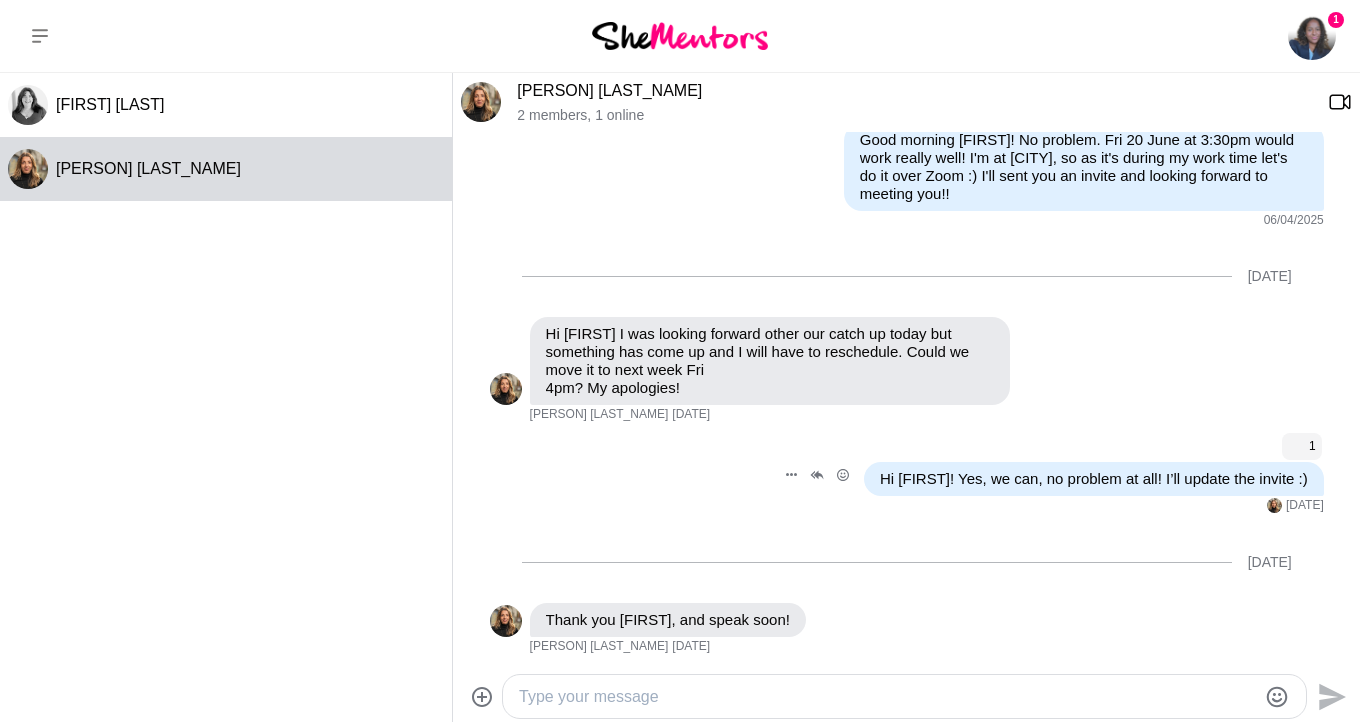 scroll, scrollTop: 1076, scrollLeft: 0, axis: vertical 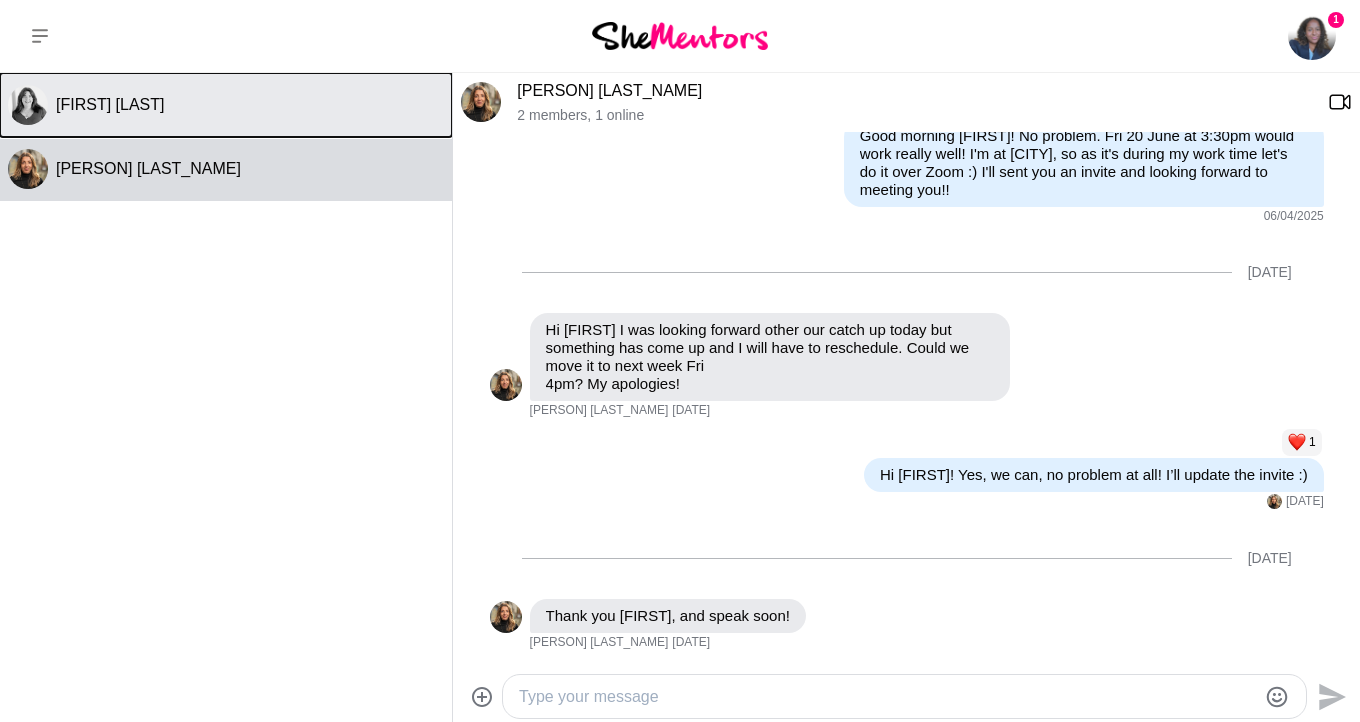 click on "[FIRST] [LAST]" at bounding box center [250, 105] 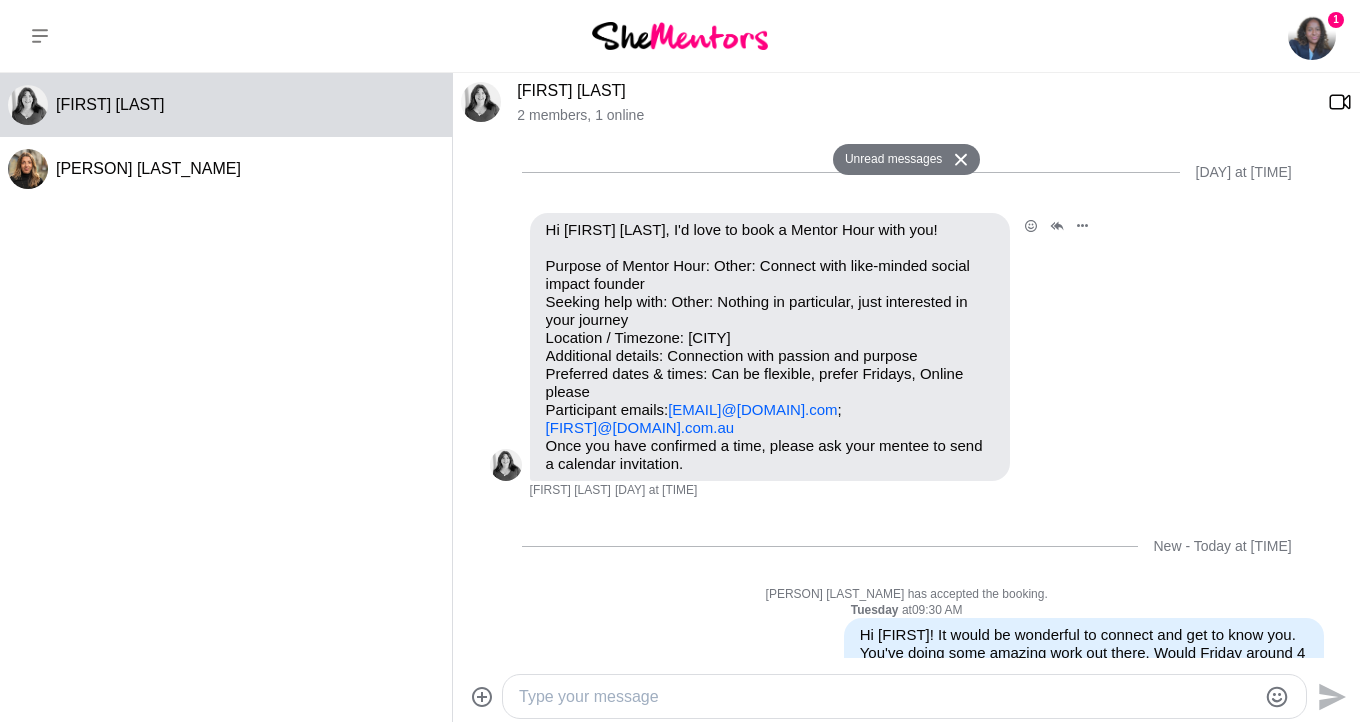 scroll, scrollTop: 56, scrollLeft: 0, axis: vertical 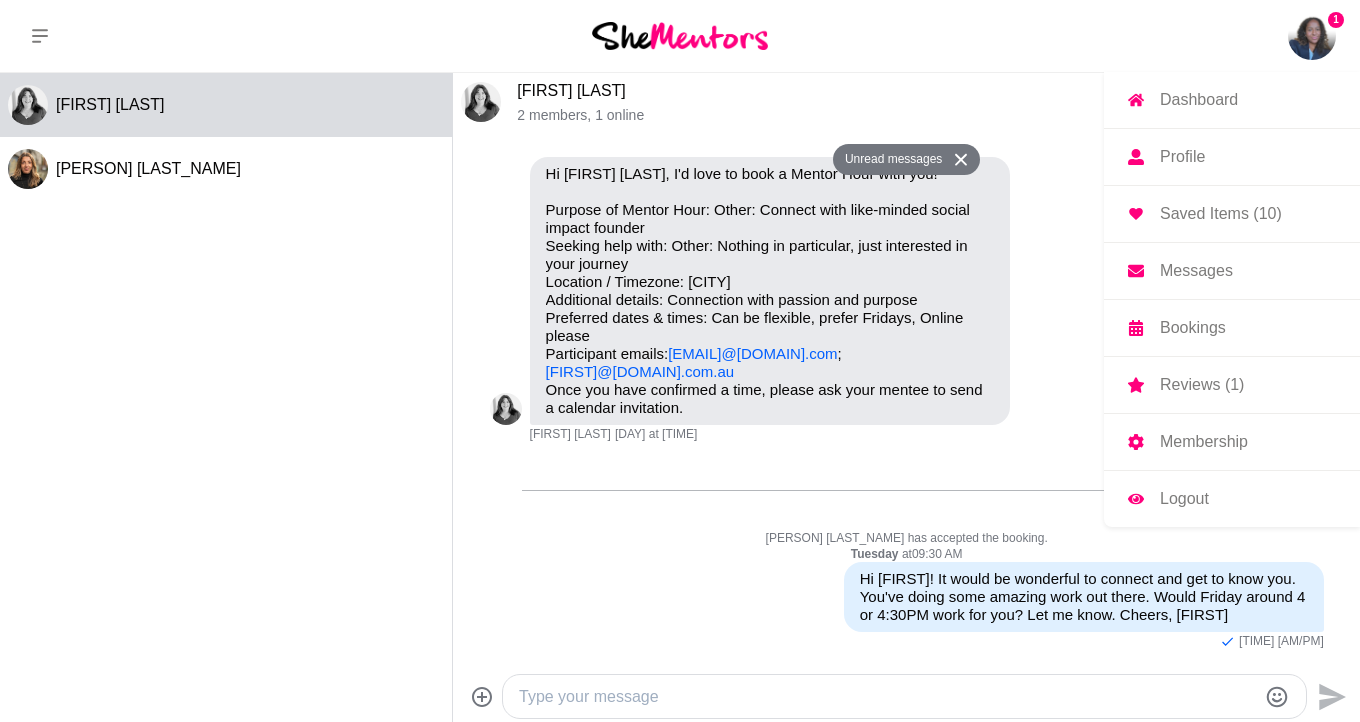 click on "Dashboard" at bounding box center (1199, 100) 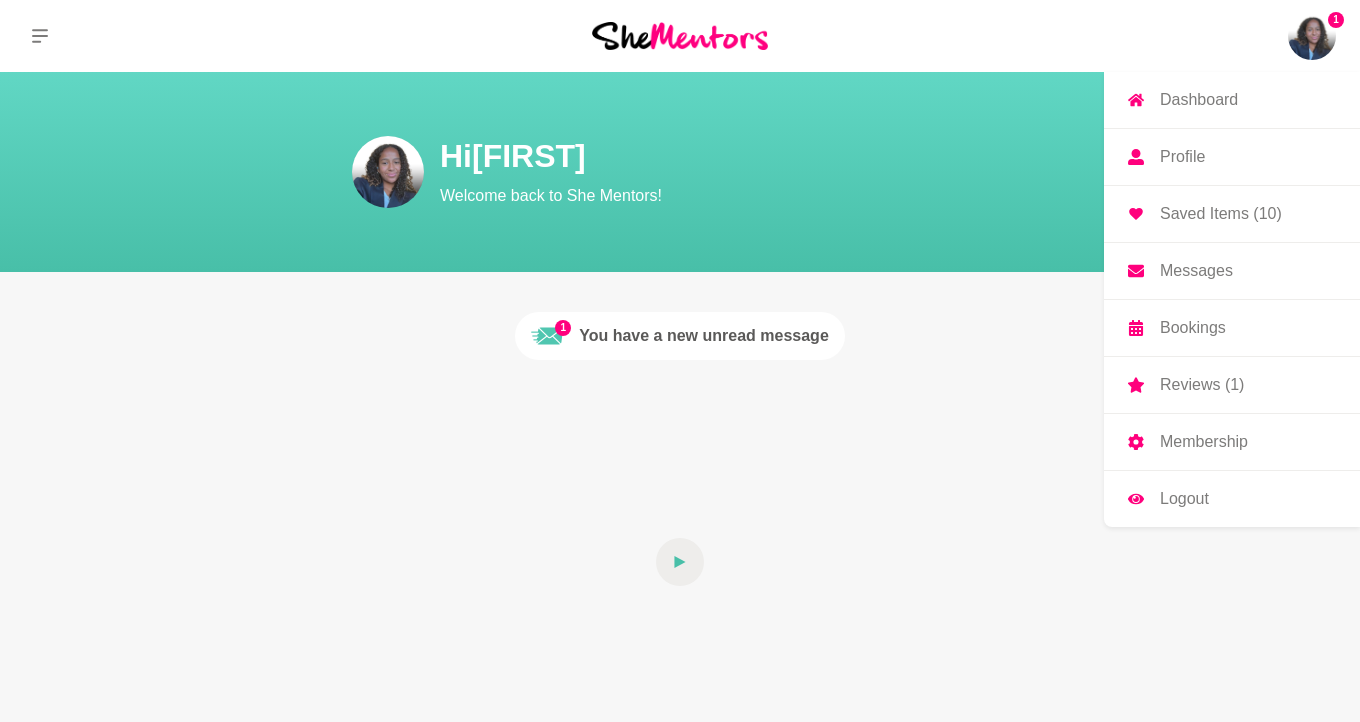 click on "Reviews (1)" at bounding box center [1202, 385] 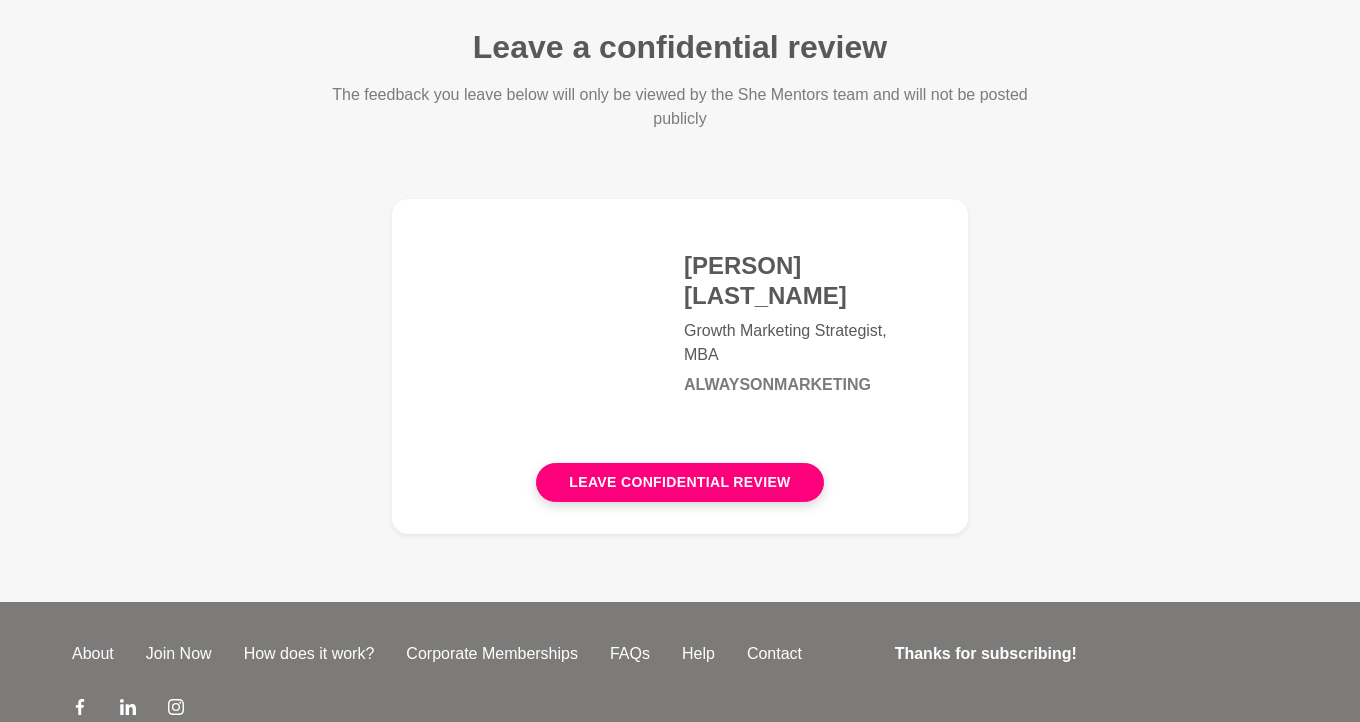scroll, scrollTop: 153, scrollLeft: 0, axis: vertical 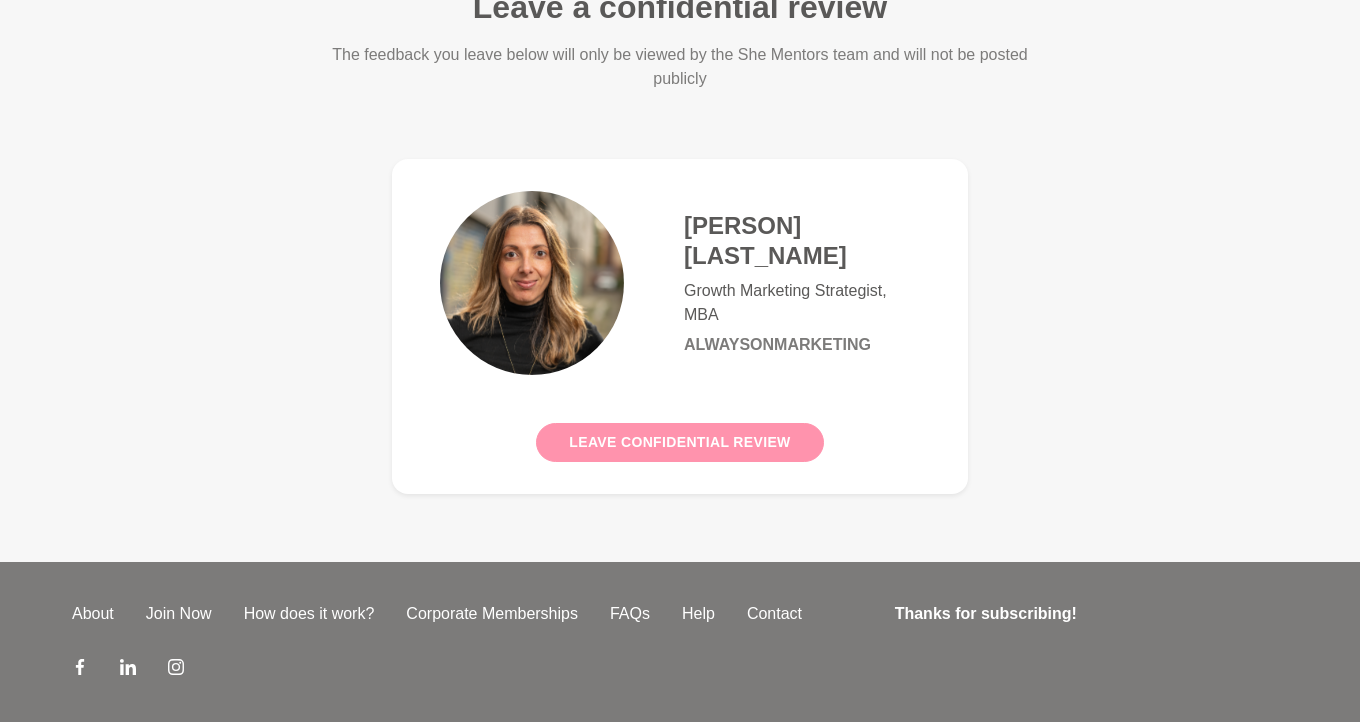click on "Leave confidential review" at bounding box center [679, 442] 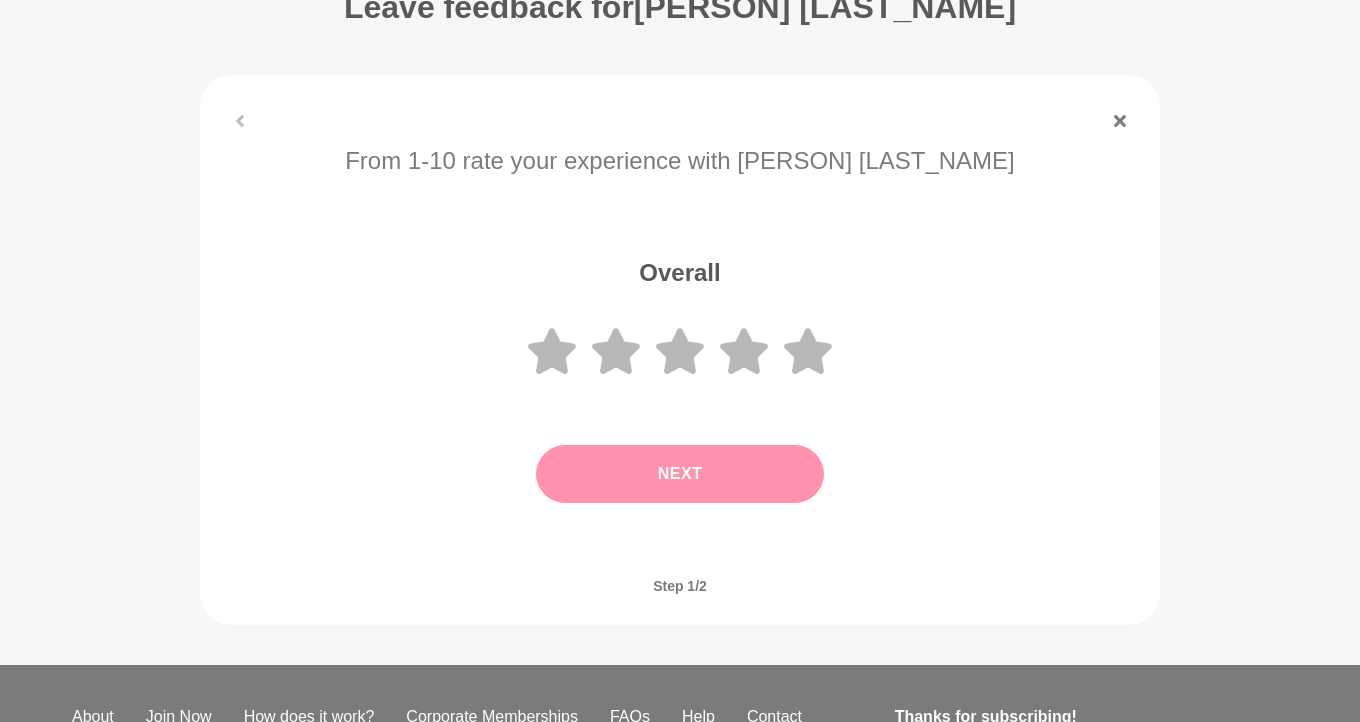 scroll, scrollTop: 0, scrollLeft: 0, axis: both 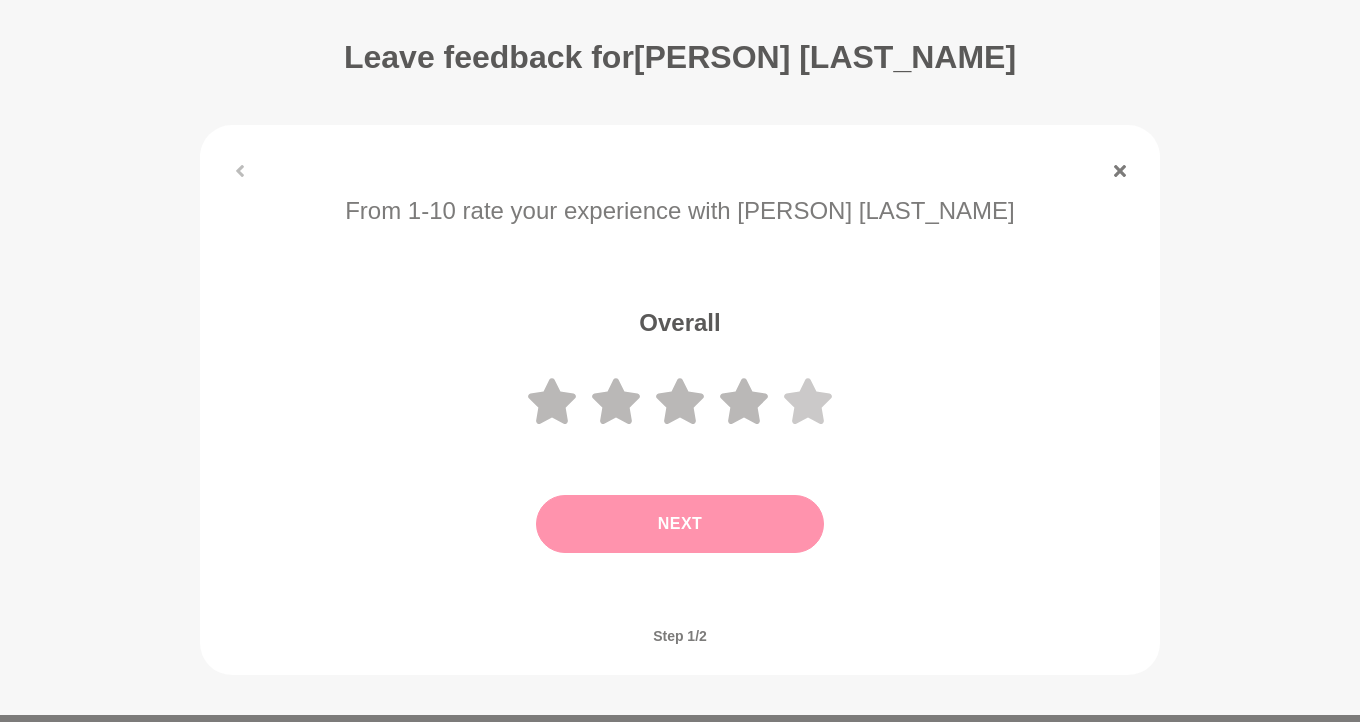 click at bounding box center (552, 401) 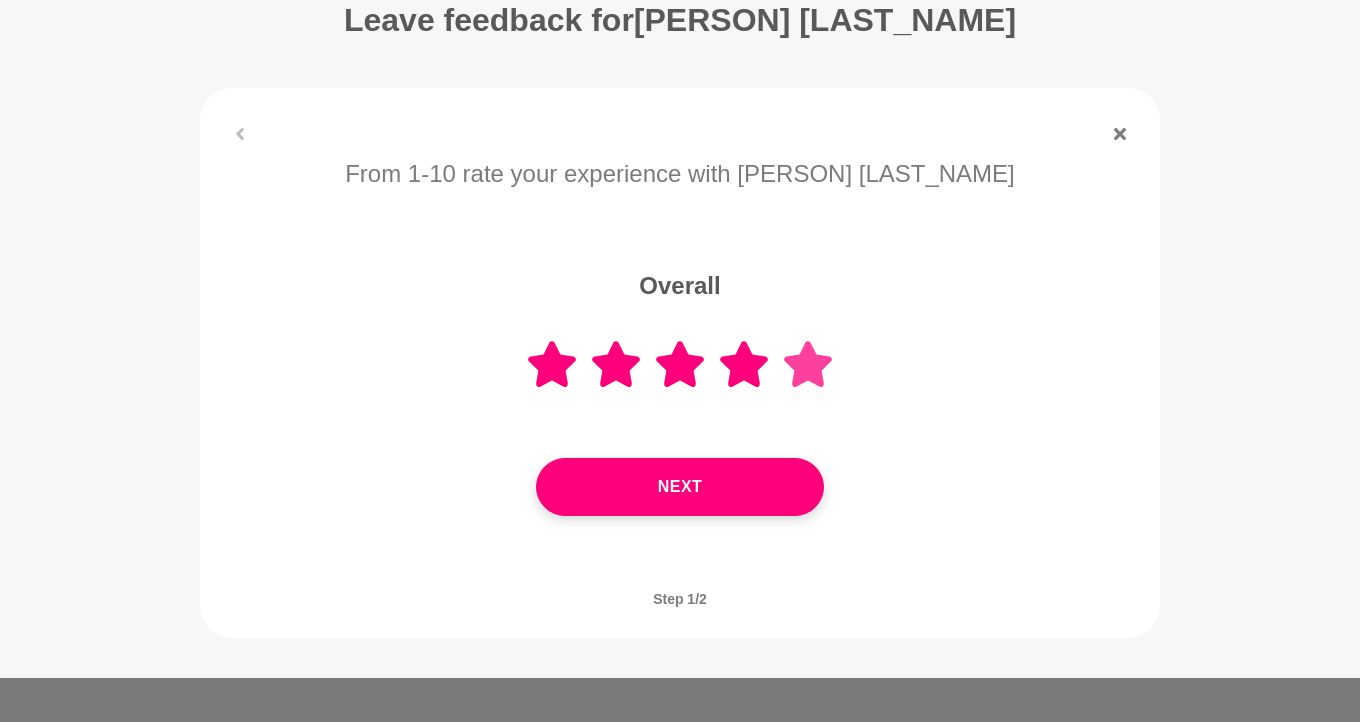 scroll, scrollTop: 143, scrollLeft: 0, axis: vertical 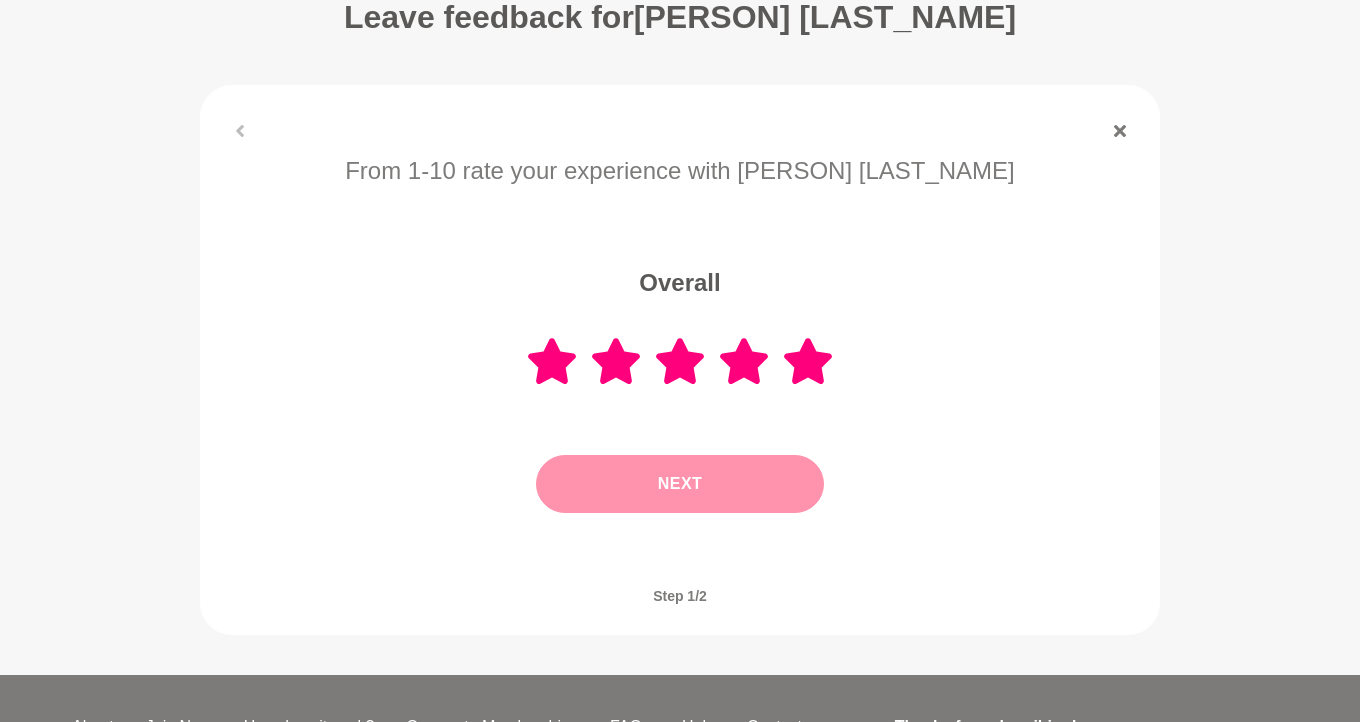 click on "Next" at bounding box center (680, 484) 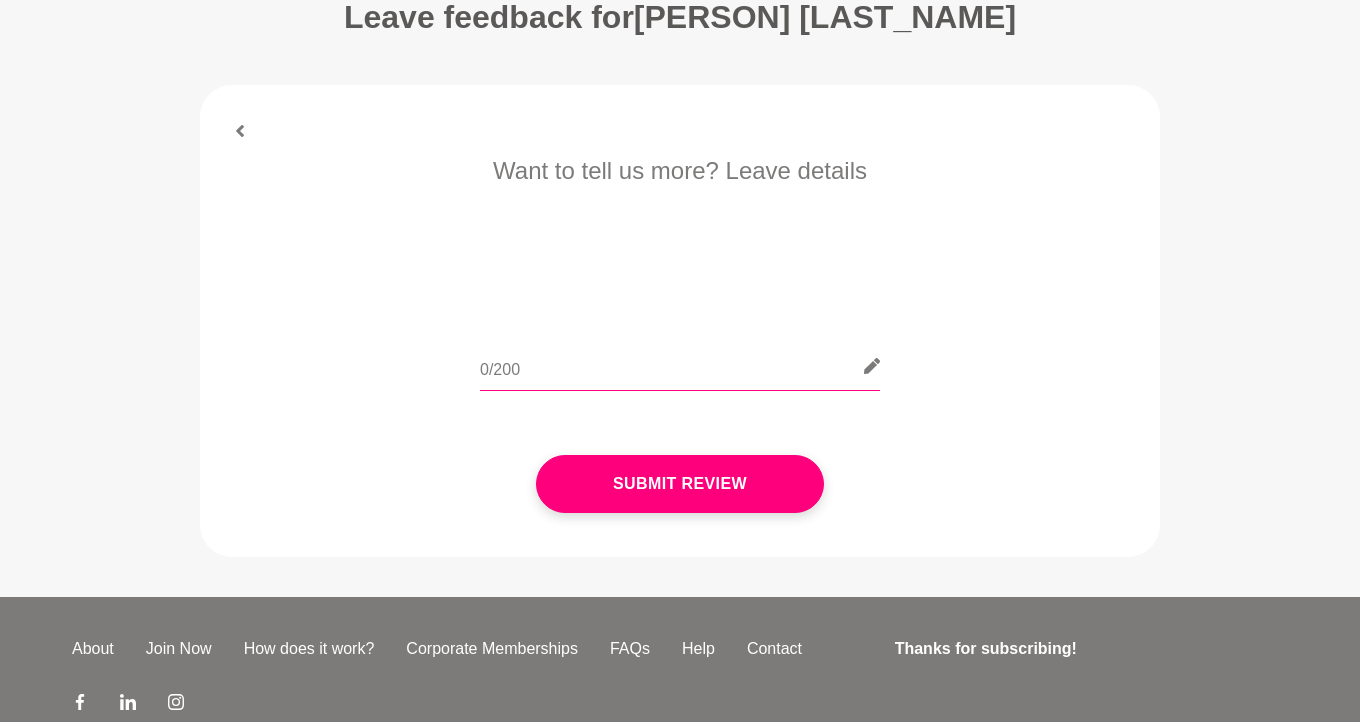 click at bounding box center [680, 366] 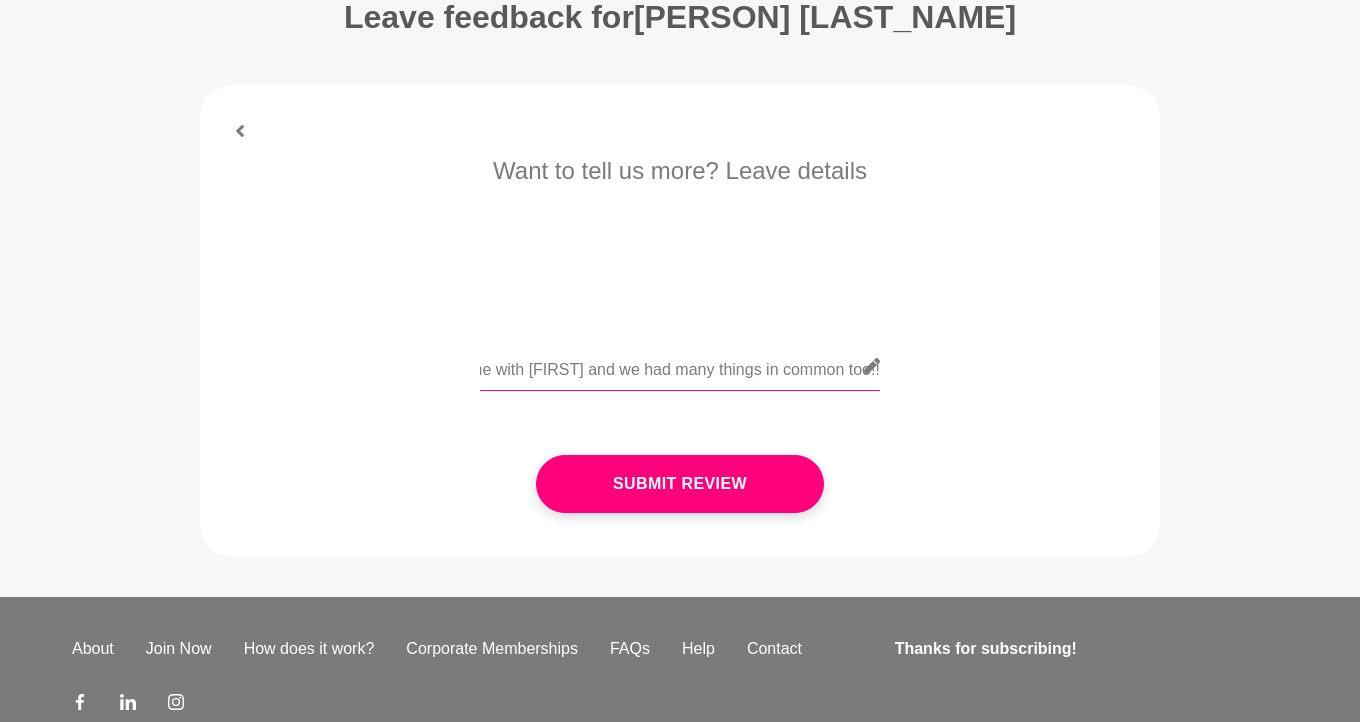 scroll, scrollTop: 0, scrollLeft: 116, axis: horizontal 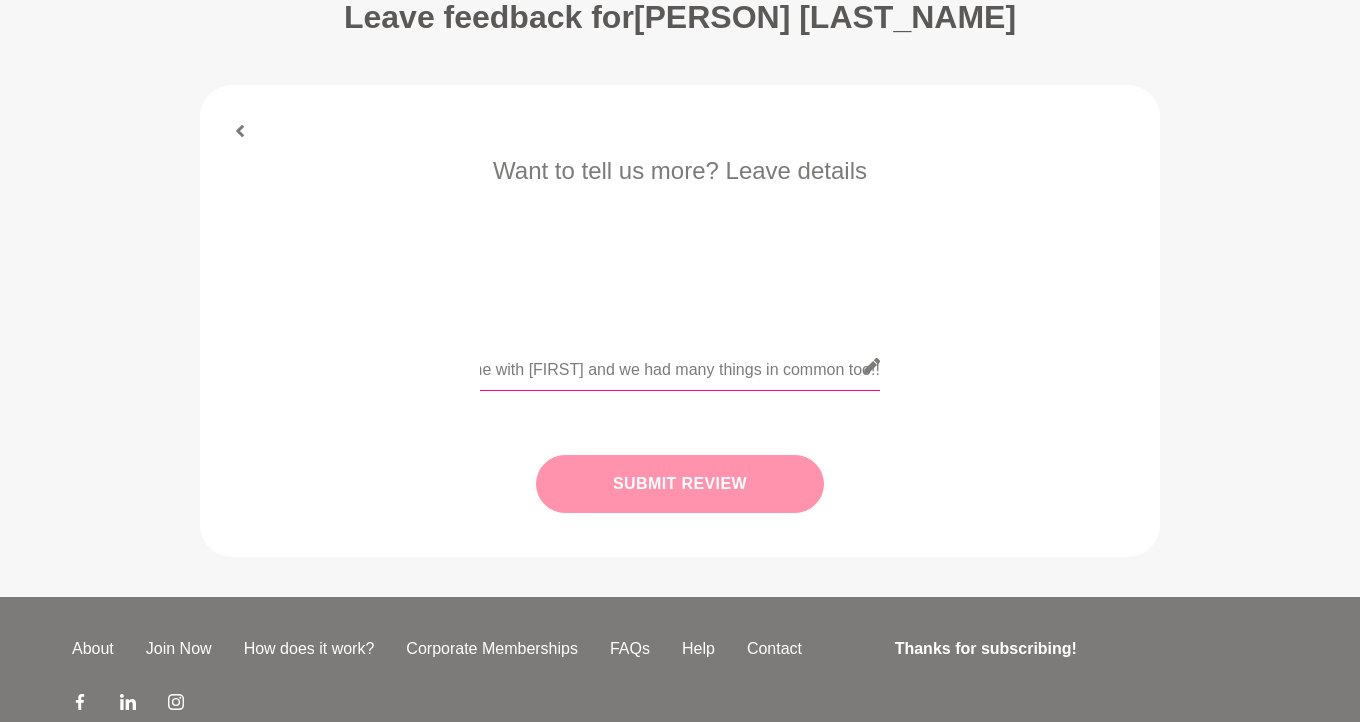 type on "Had a great time with [FIRST] and we had many things in common too!!" 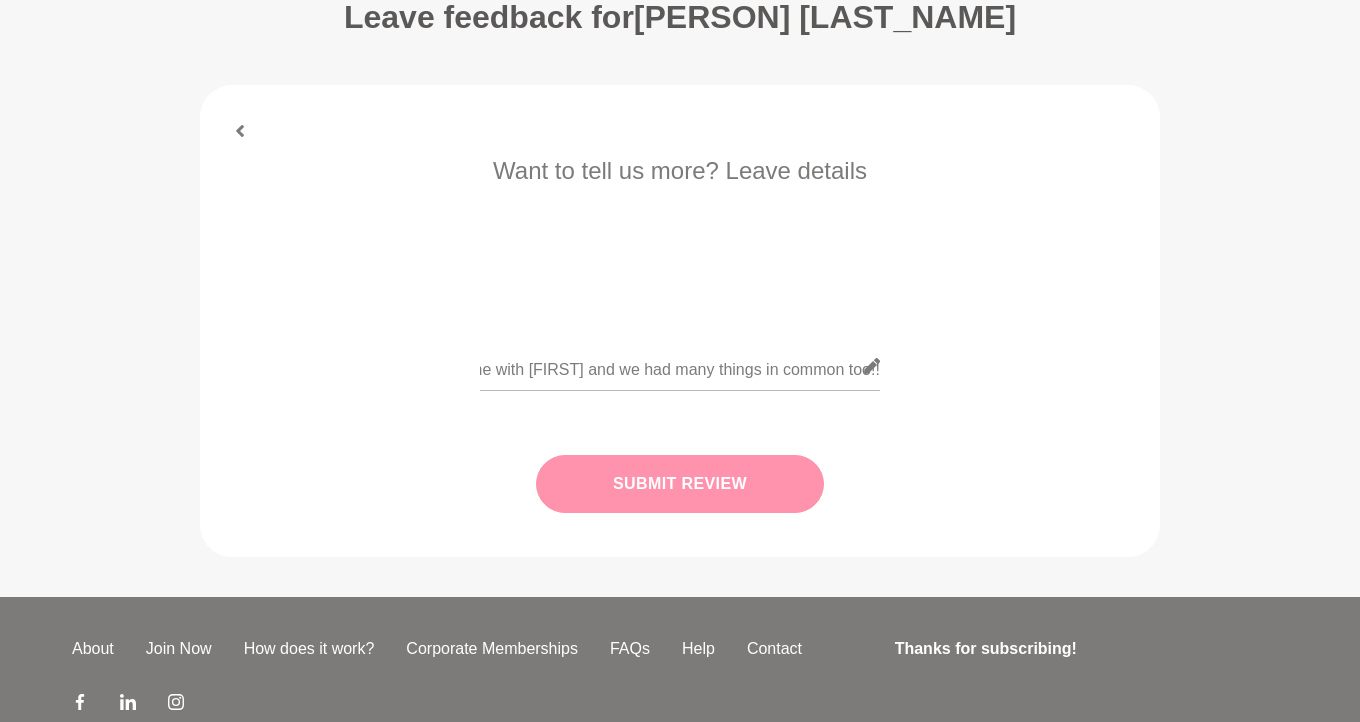 scroll, scrollTop: 0, scrollLeft: 0, axis: both 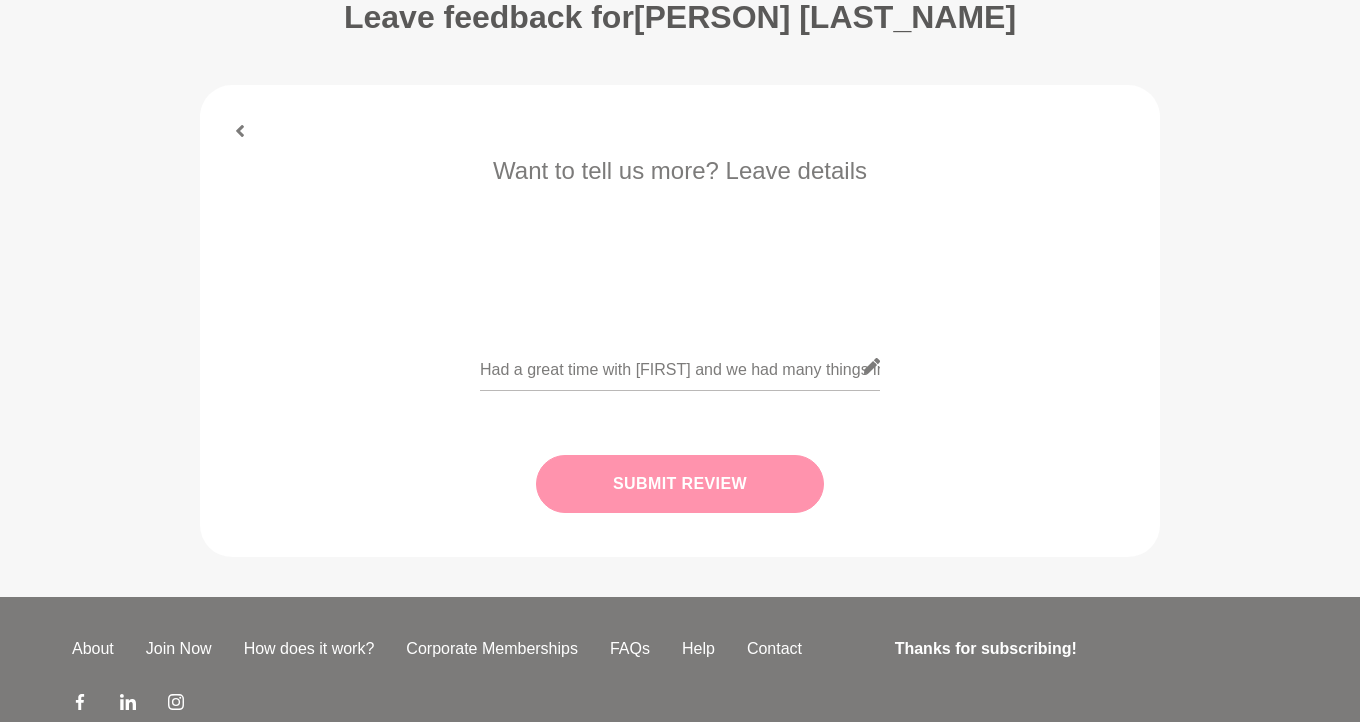 click on "Submit Review" at bounding box center [680, 484] 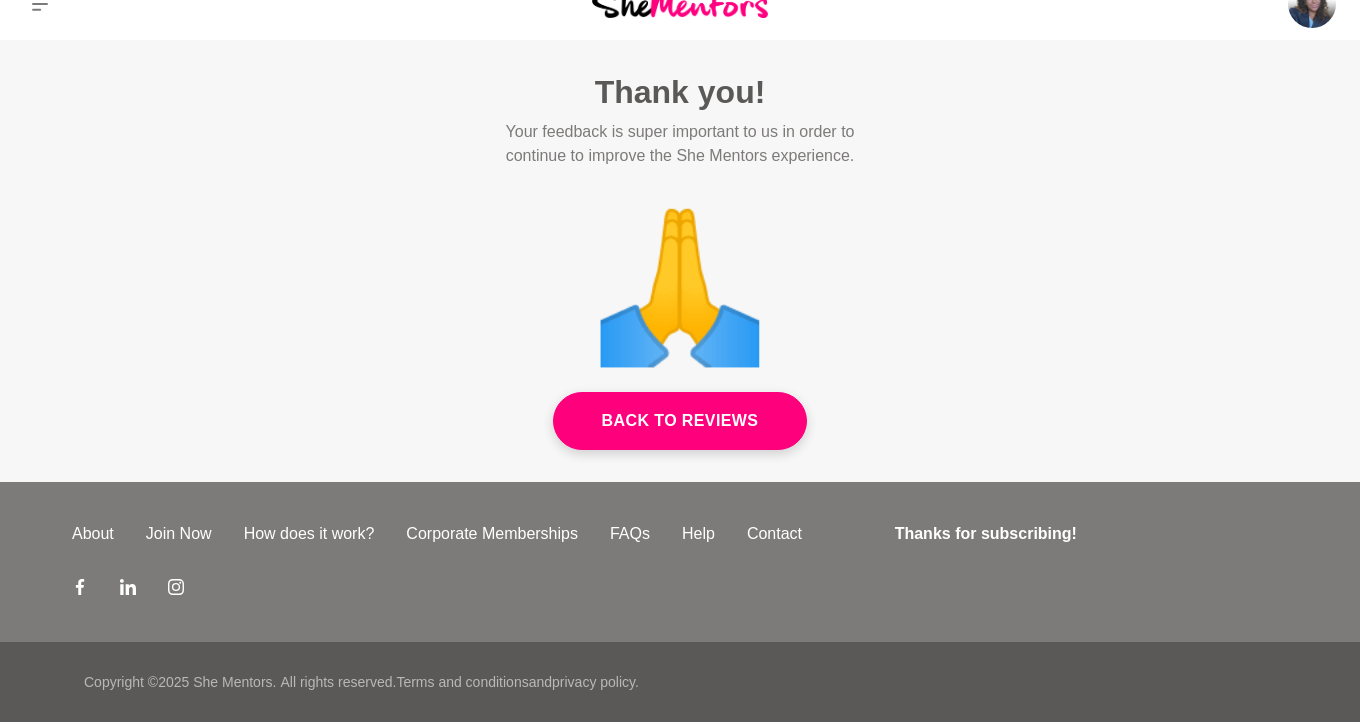 scroll, scrollTop: 0, scrollLeft: 0, axis: both 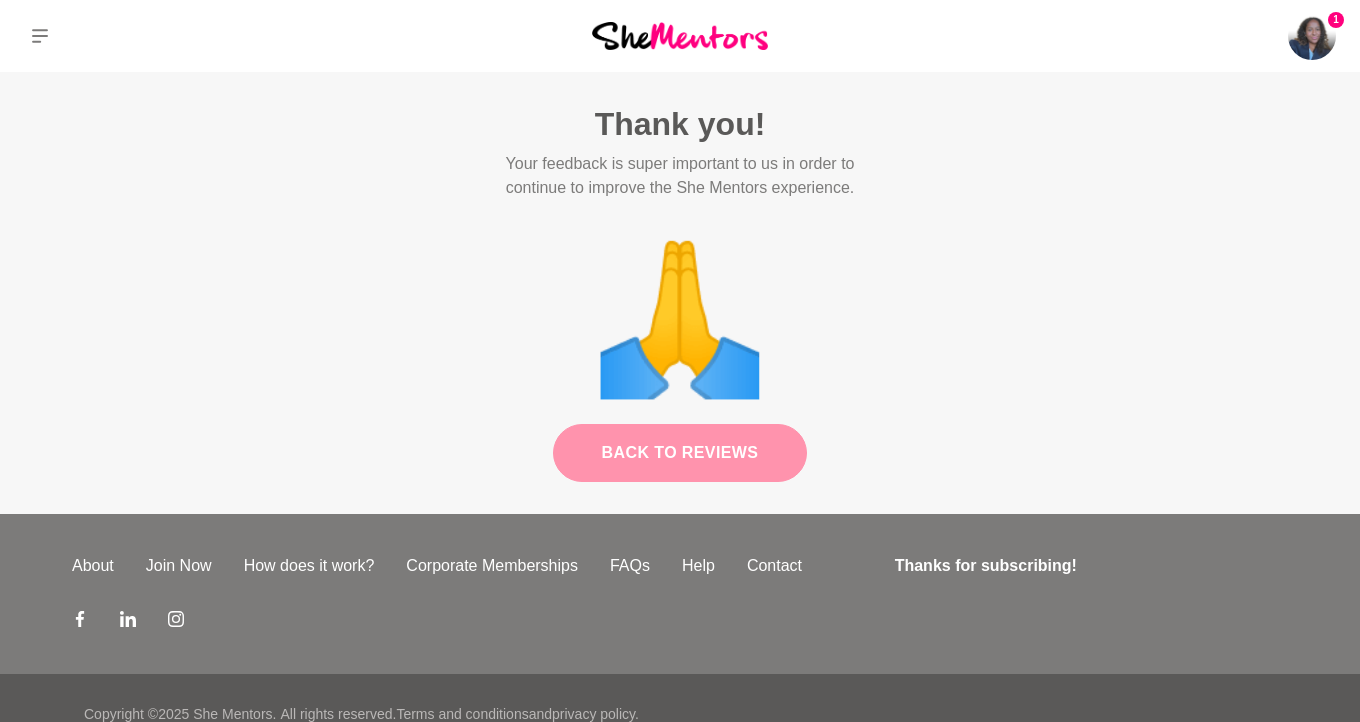 click on "Back to Reviews" at bounding box center [680, 453] 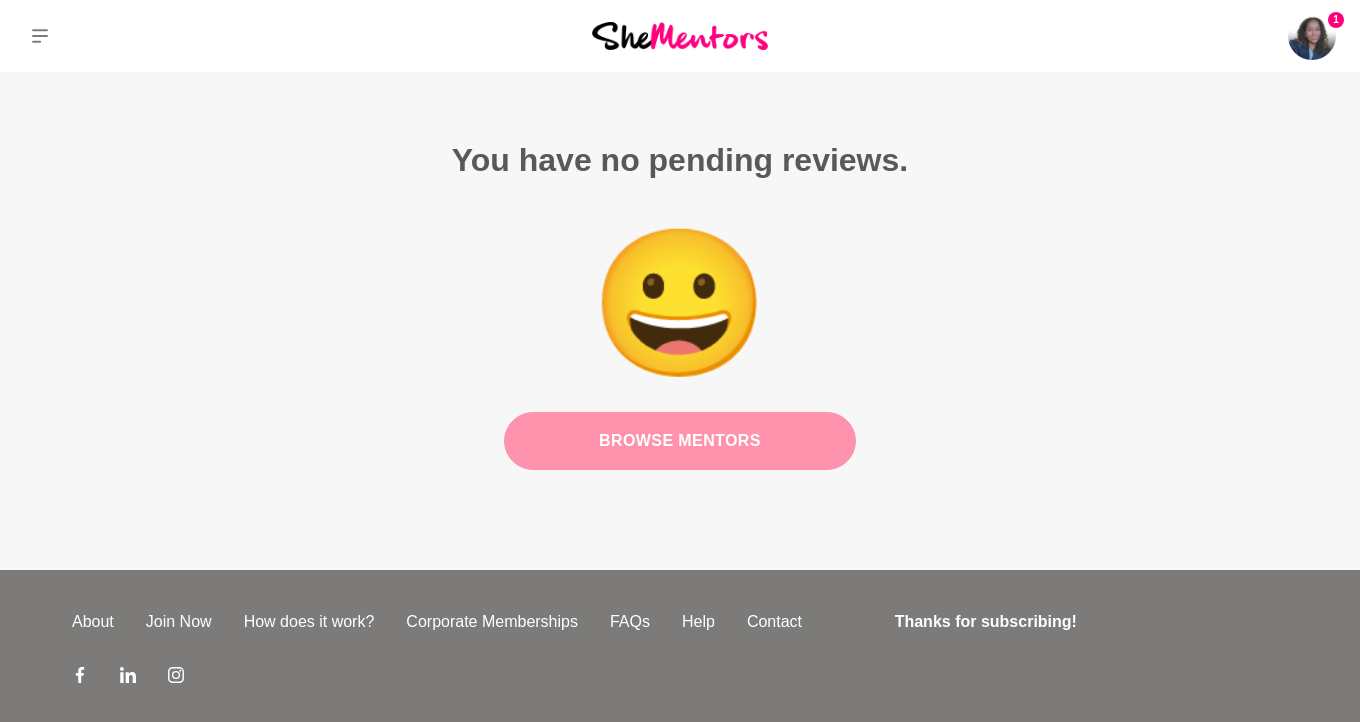click on "Browse Mentors" at bounding box center (680, 441) 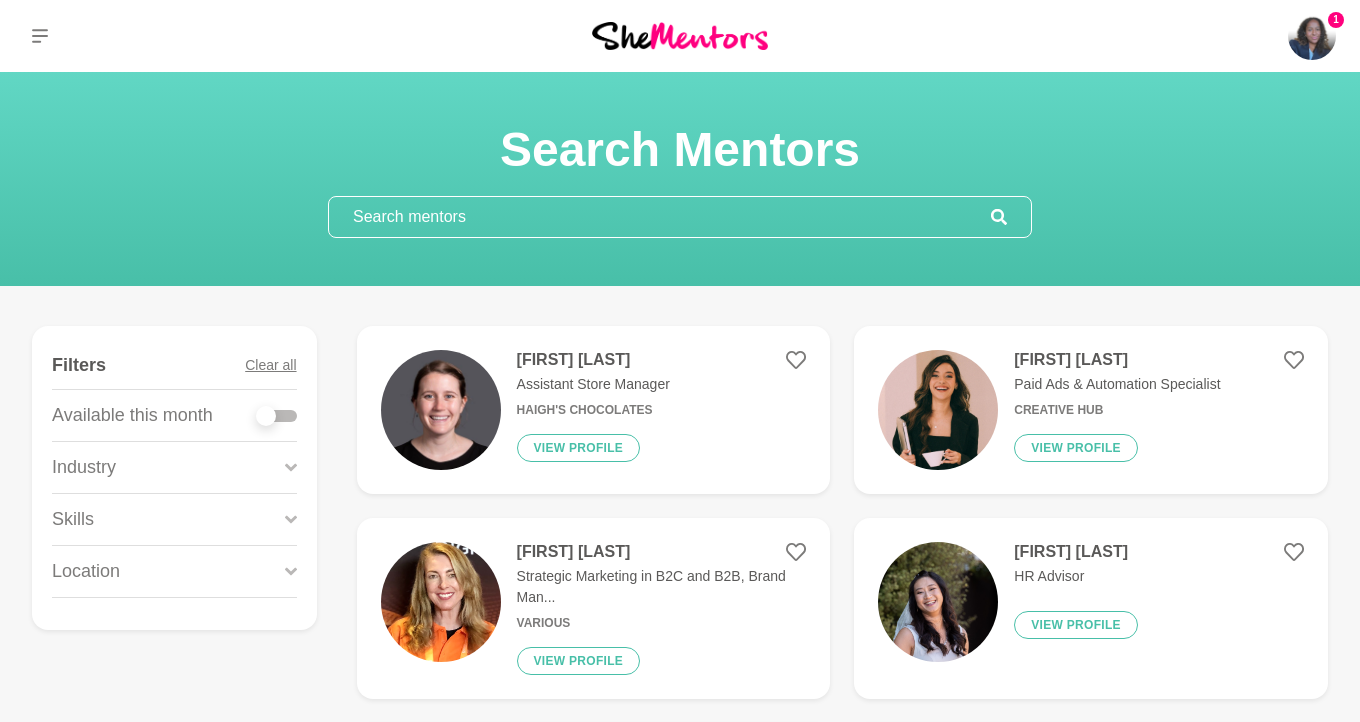 click on "Location" at bounding box center [174, 467] 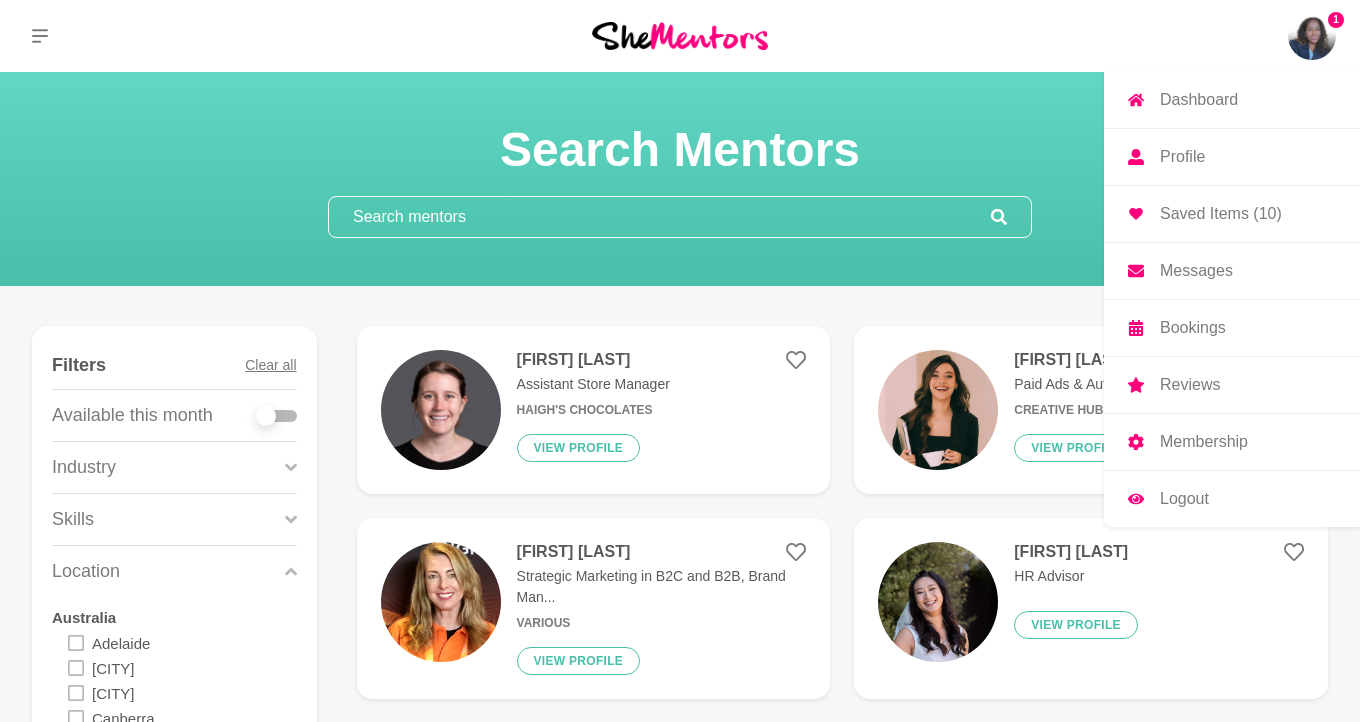 click at bounding box center (1312, 36) 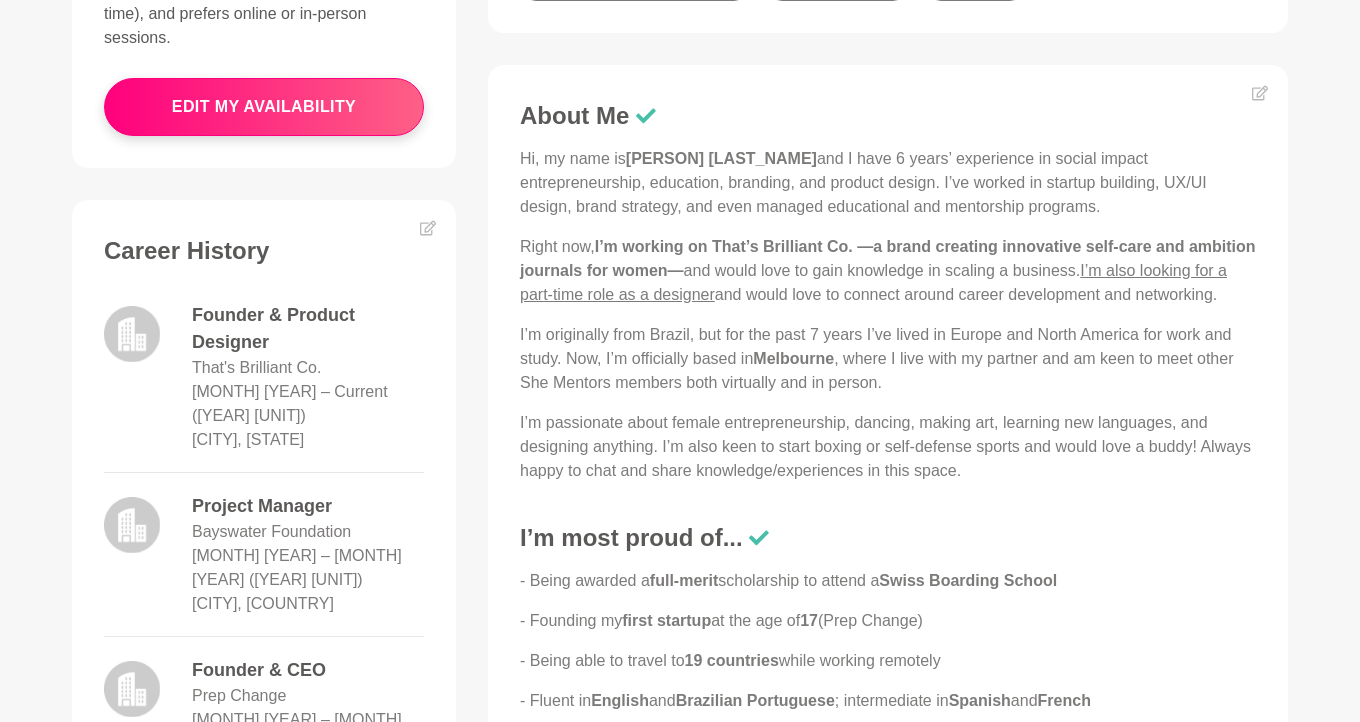scroll, scrollTop: 0, scrollLeft: 0, axis: both 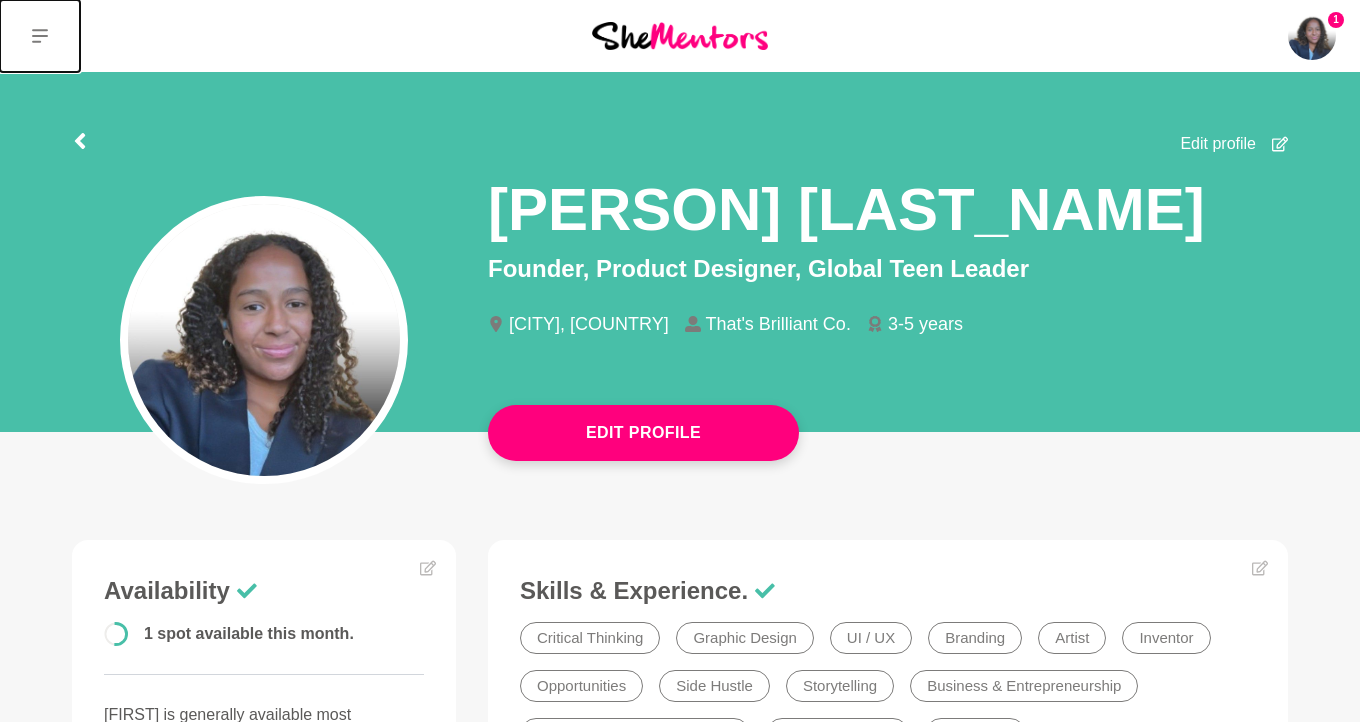 click at bounding box center [40, 36] 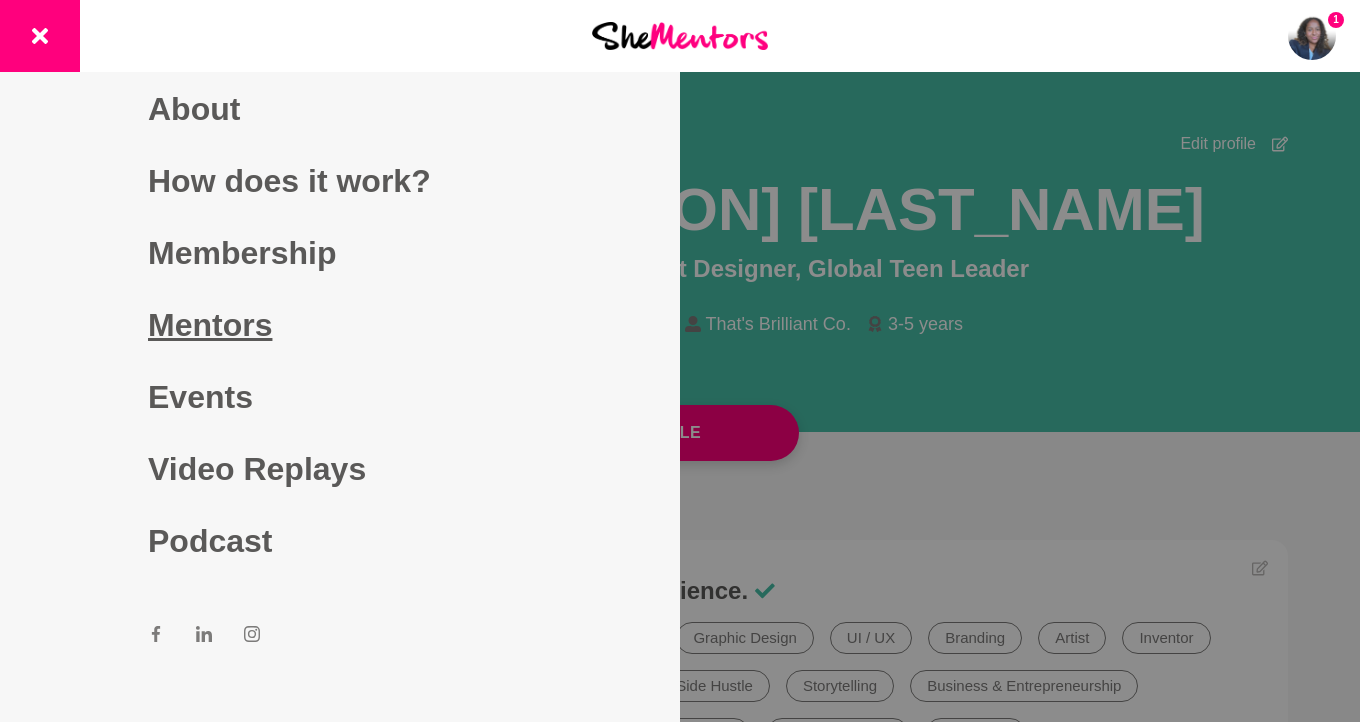 click on "Mentors" at bounding box center (340, 325) 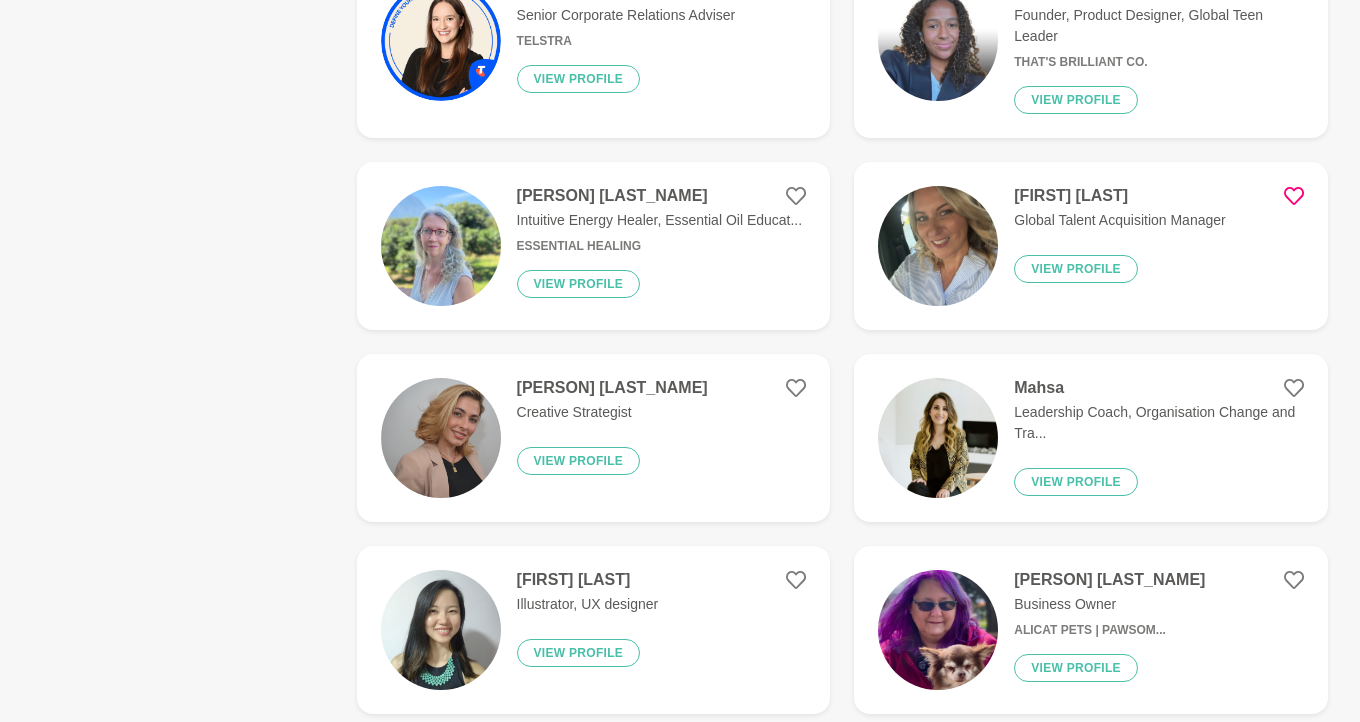 scroll, scrollTop: 933, scrollLeft: 0, axis: vertical 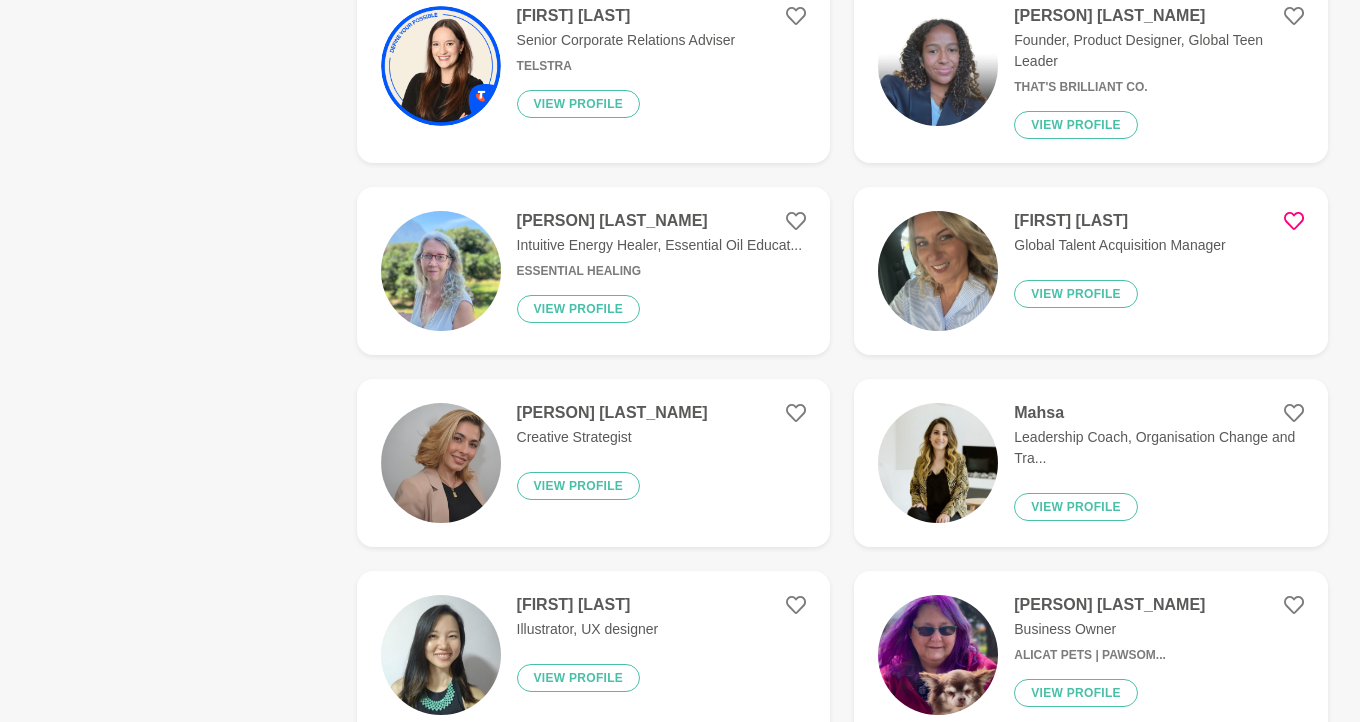 click on "[FIRST] [LAST]" at bounding box center [1119, 221] 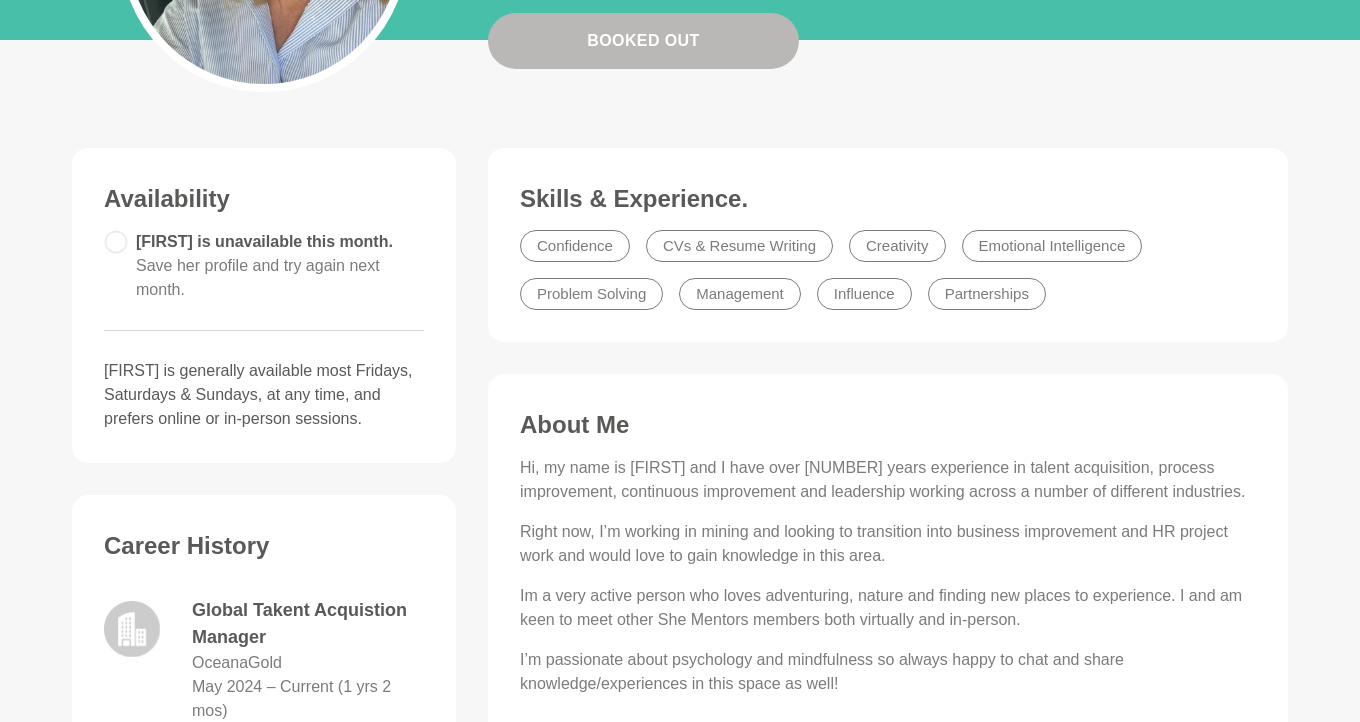 scroll, scrollTop: 0, scrollLeft: 0, axis: both 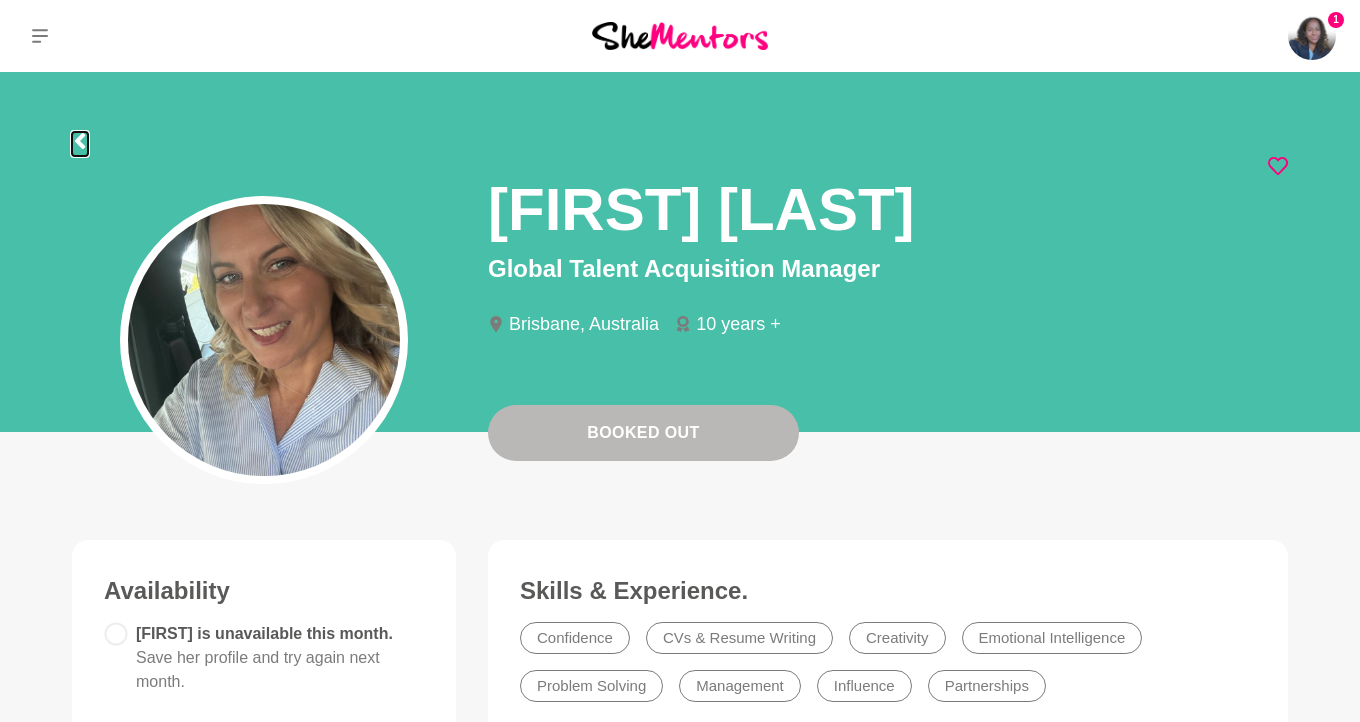 click at bounding box center (80, 141) 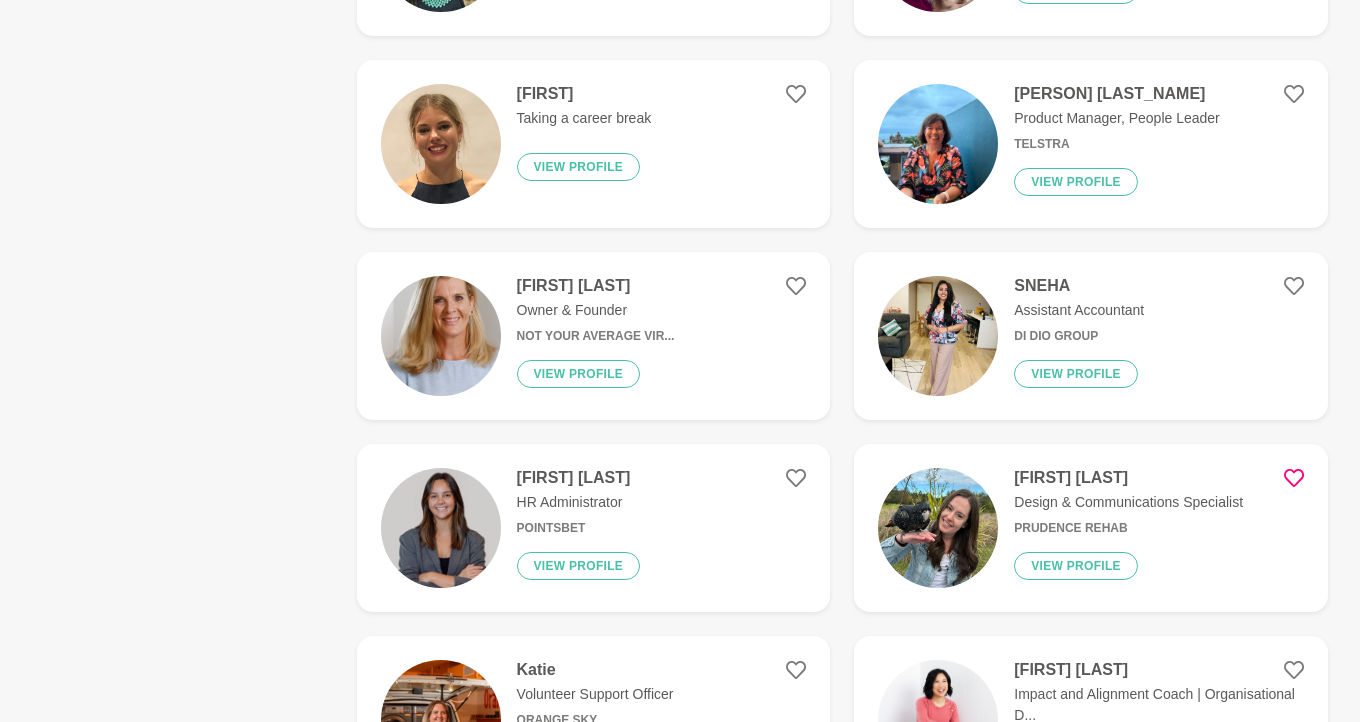 scroll, scrollTop: 1639, scrollLeft: 0, axis: vertical 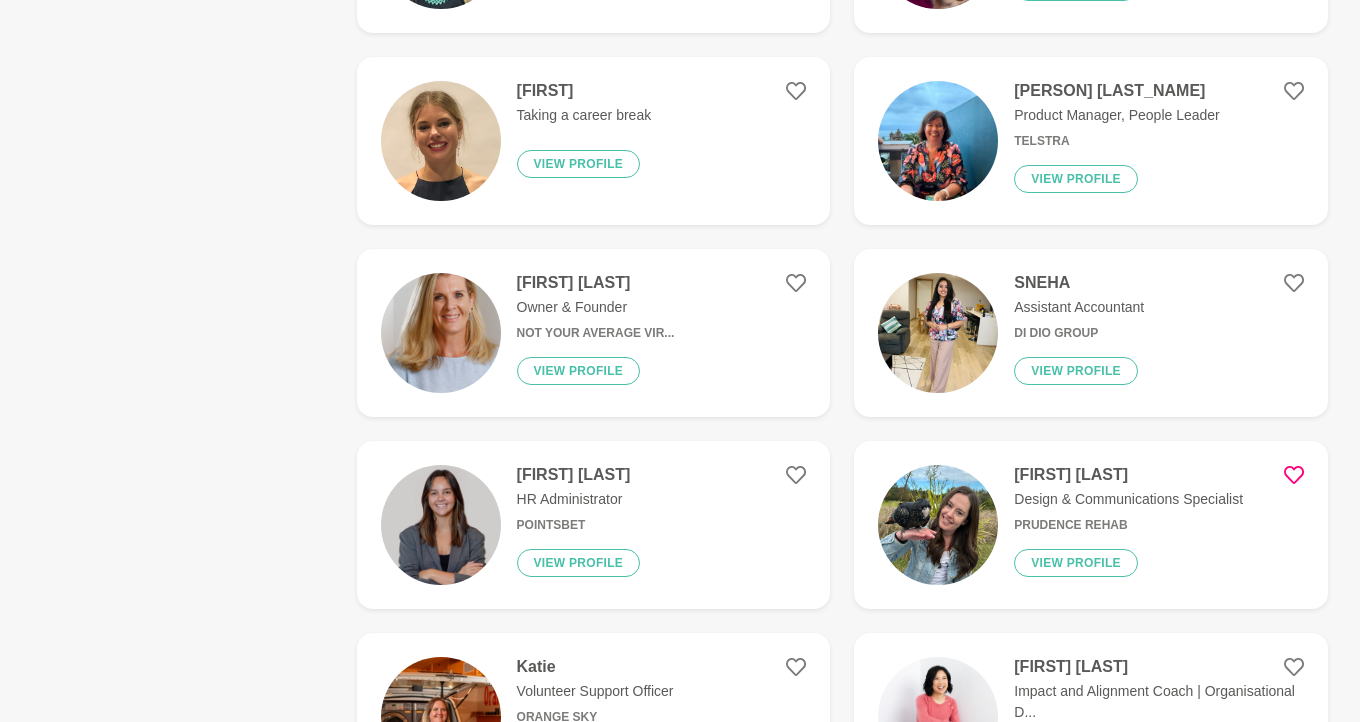 click on "Owner & Founder" at bounding box center [596, 307] 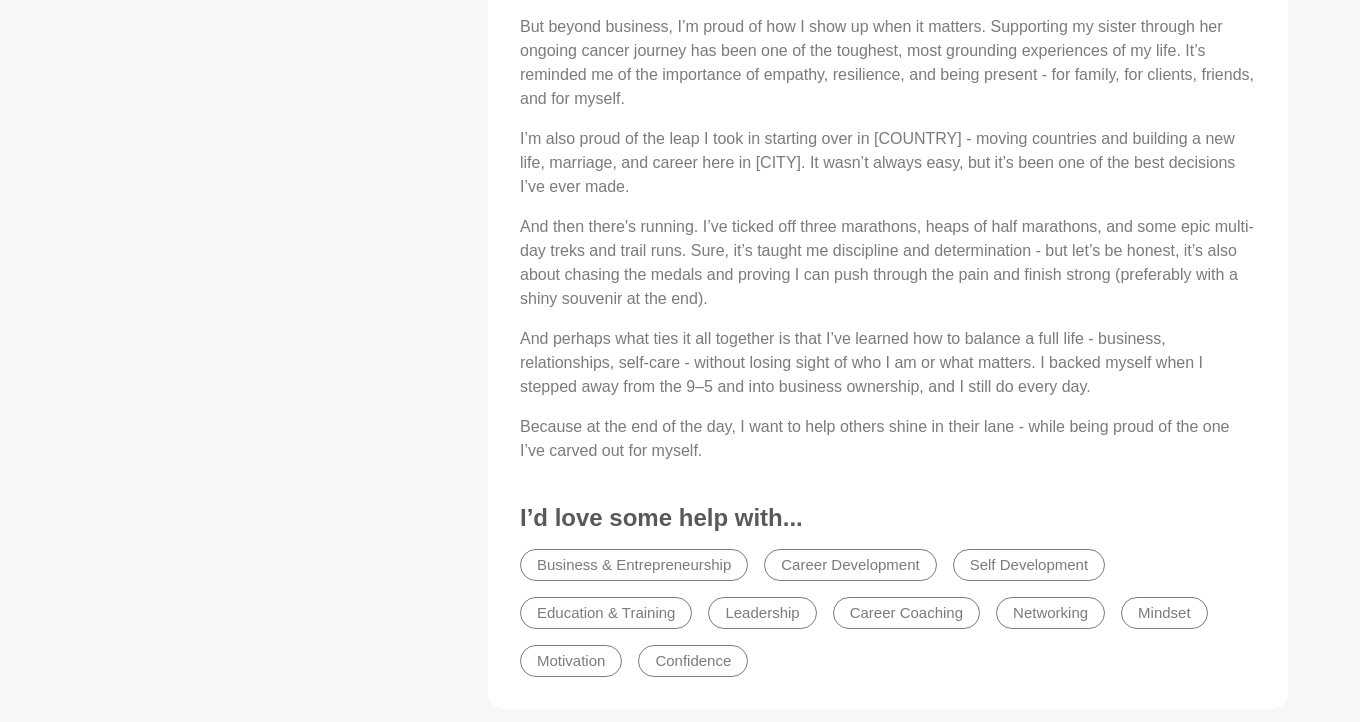 scroll, scrollTop: 0, scrollLeft: 0, axis: both 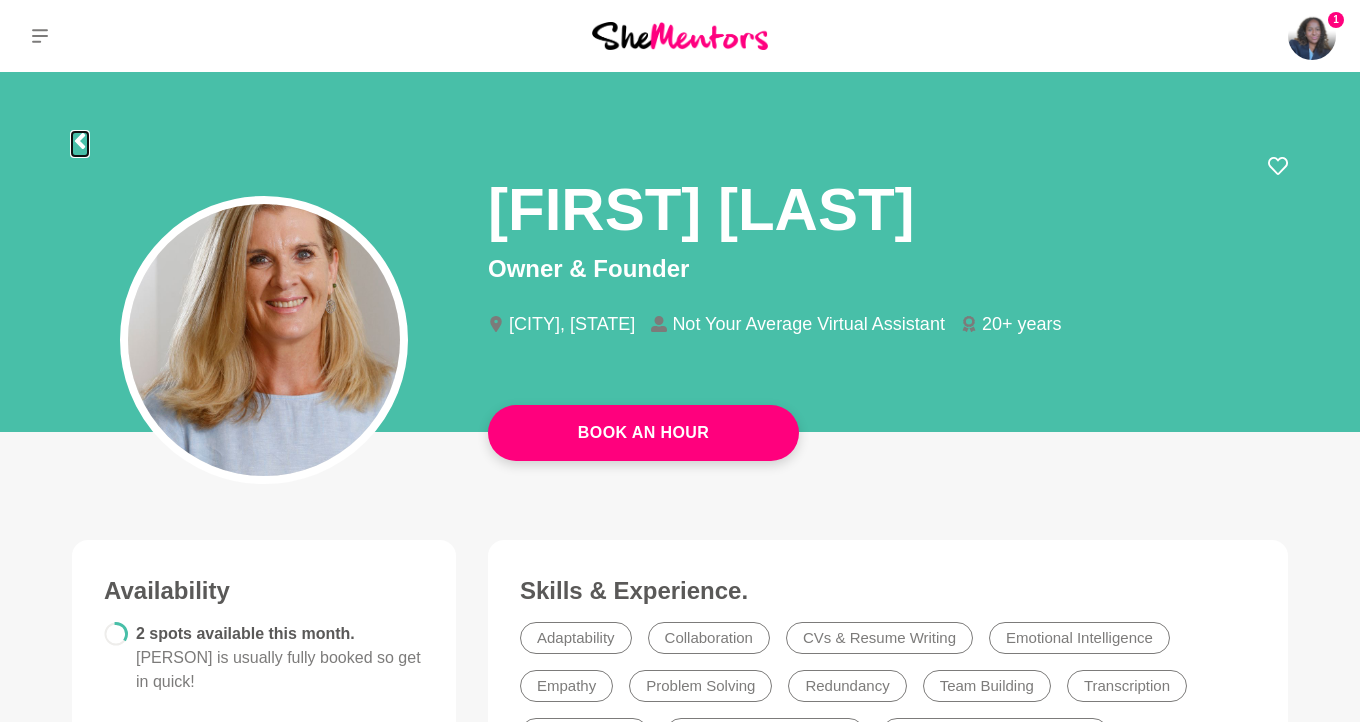 click at bounding box center (80, 141) 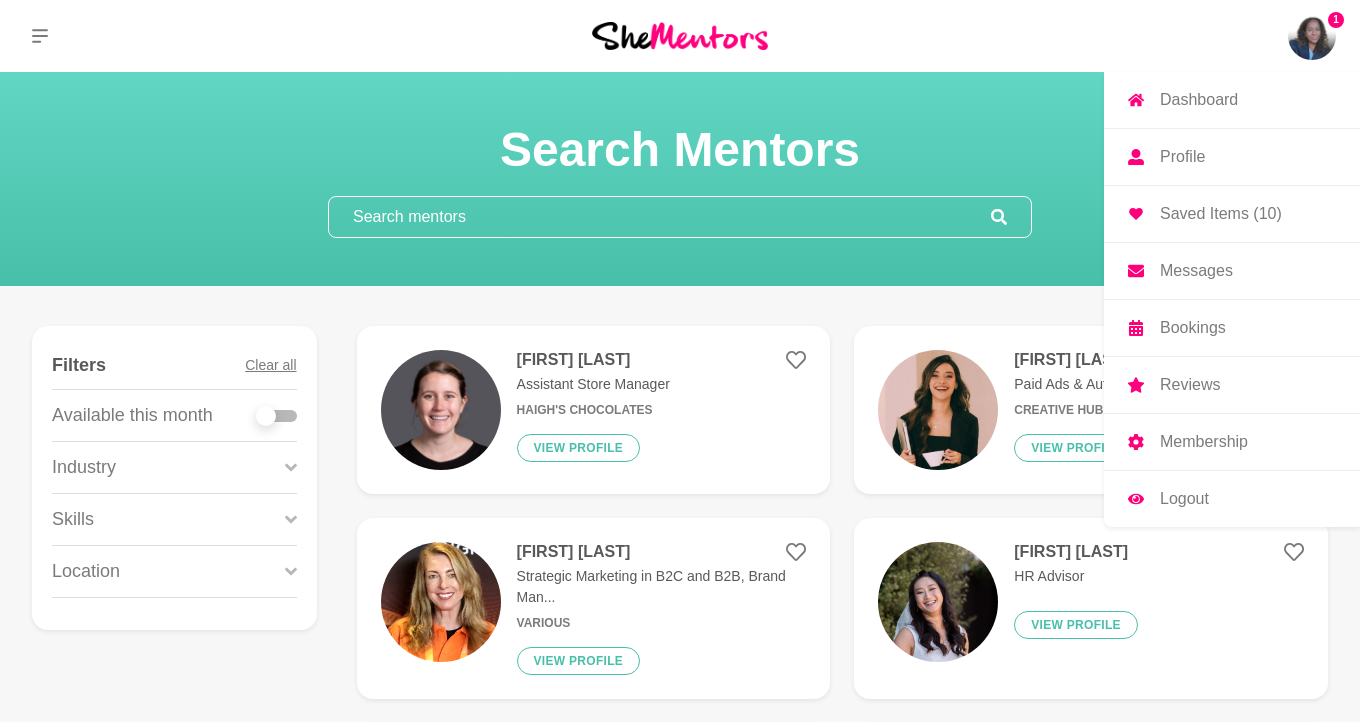 click at bounding box center [1312, 36] 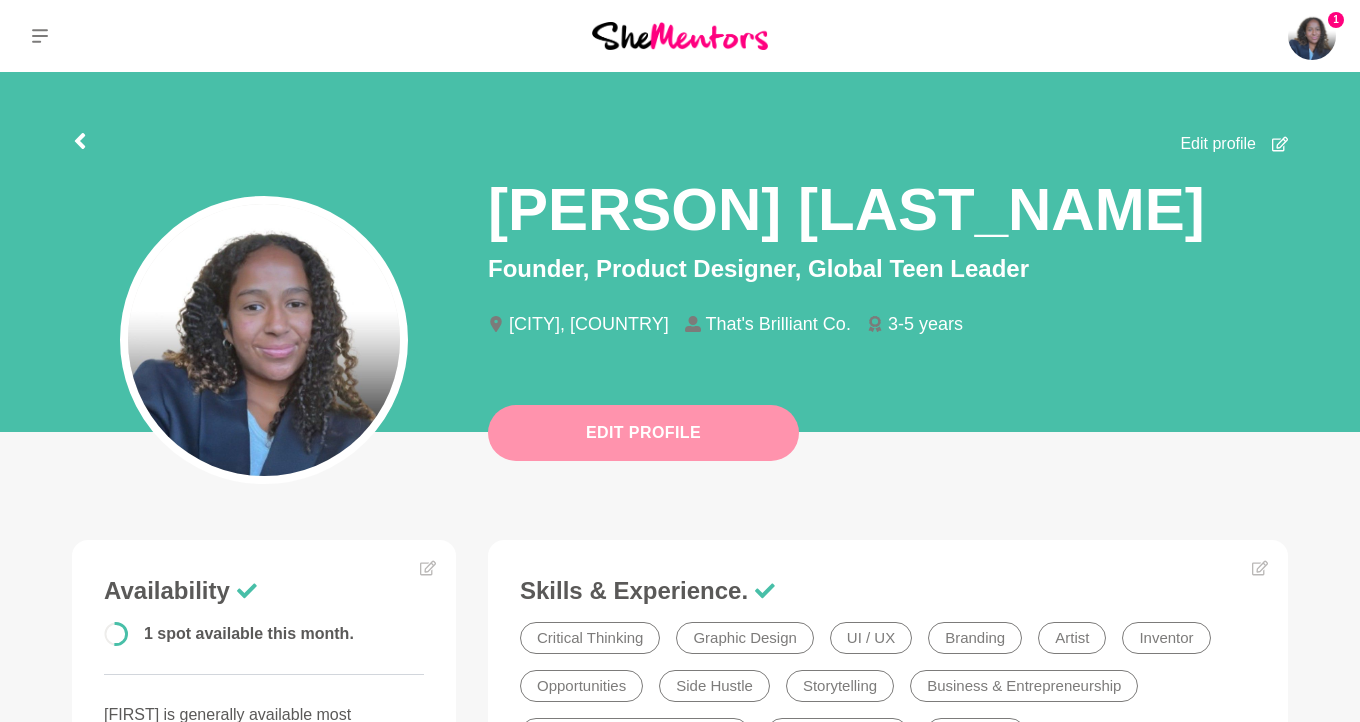 click on "Edit Profile" at bounding box center [643, 433] 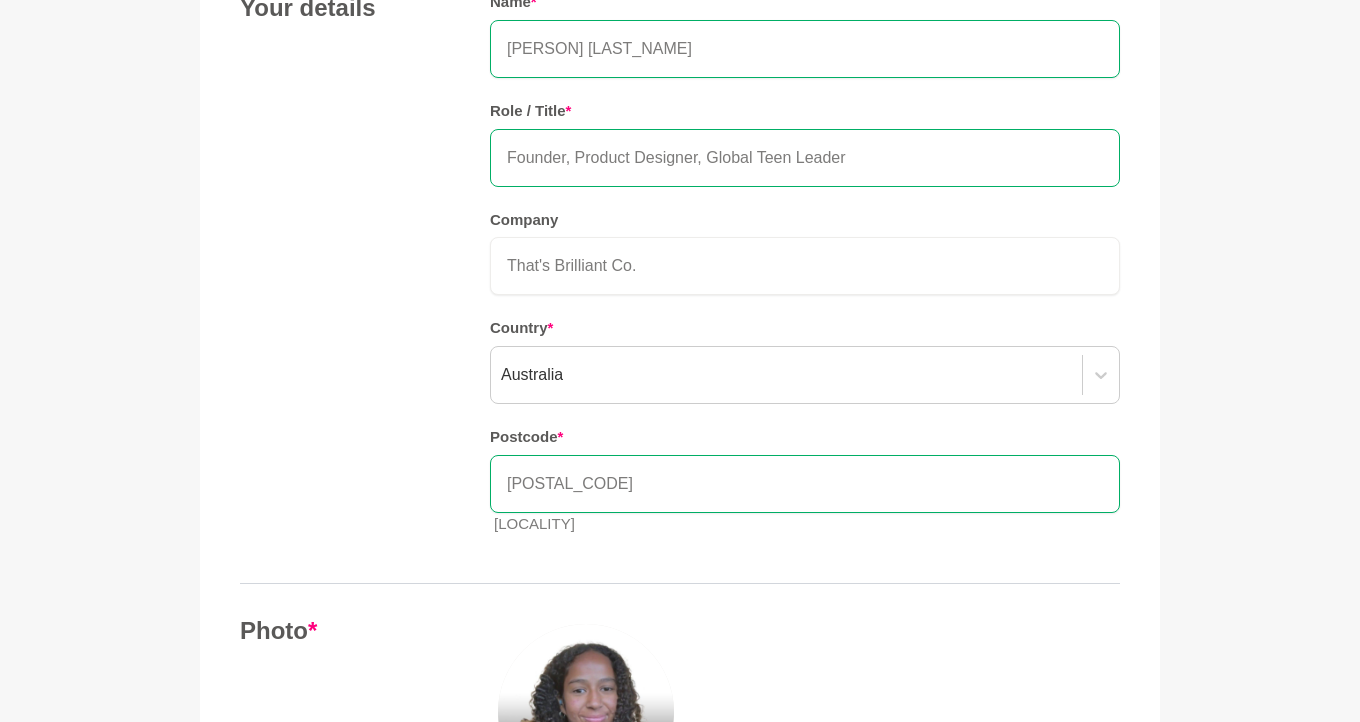 scroll, scrollTop: 259, scrollLeft: 0, axis: vertical 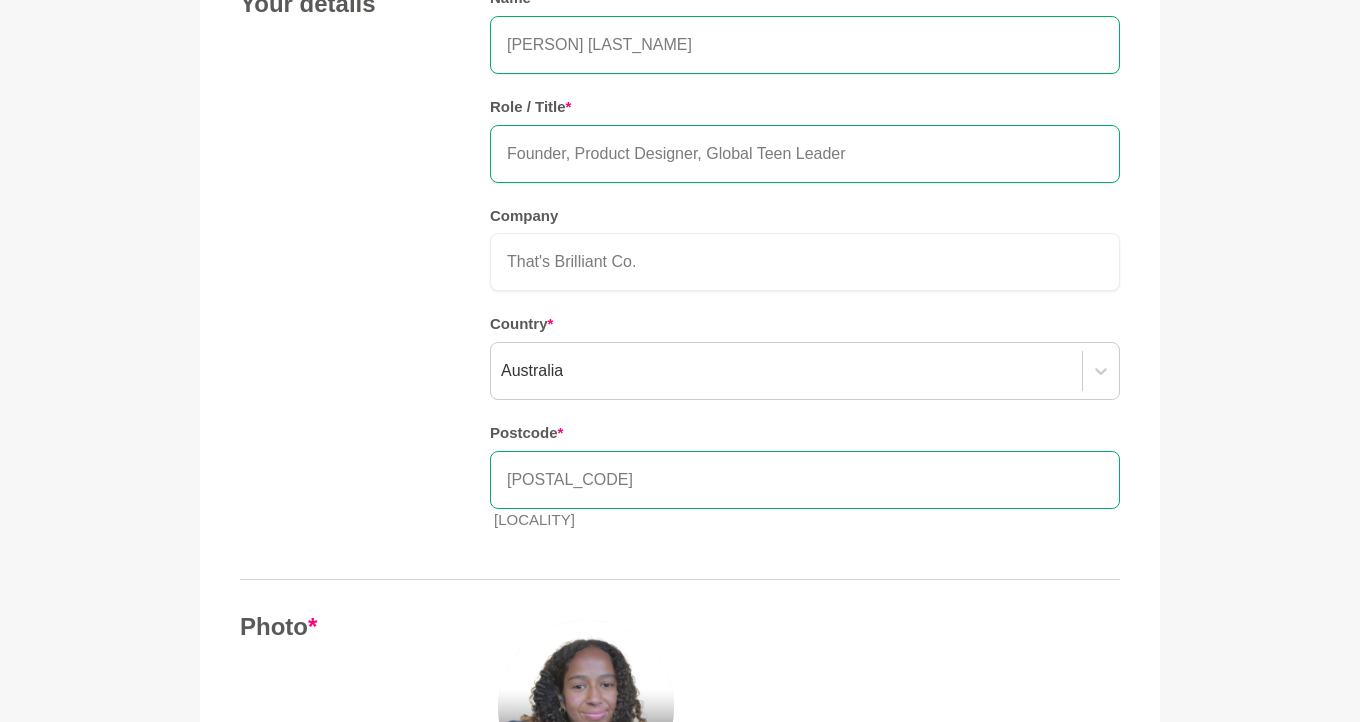 click on "[POSTAL_CODE]" at bounding box center (805, 480) 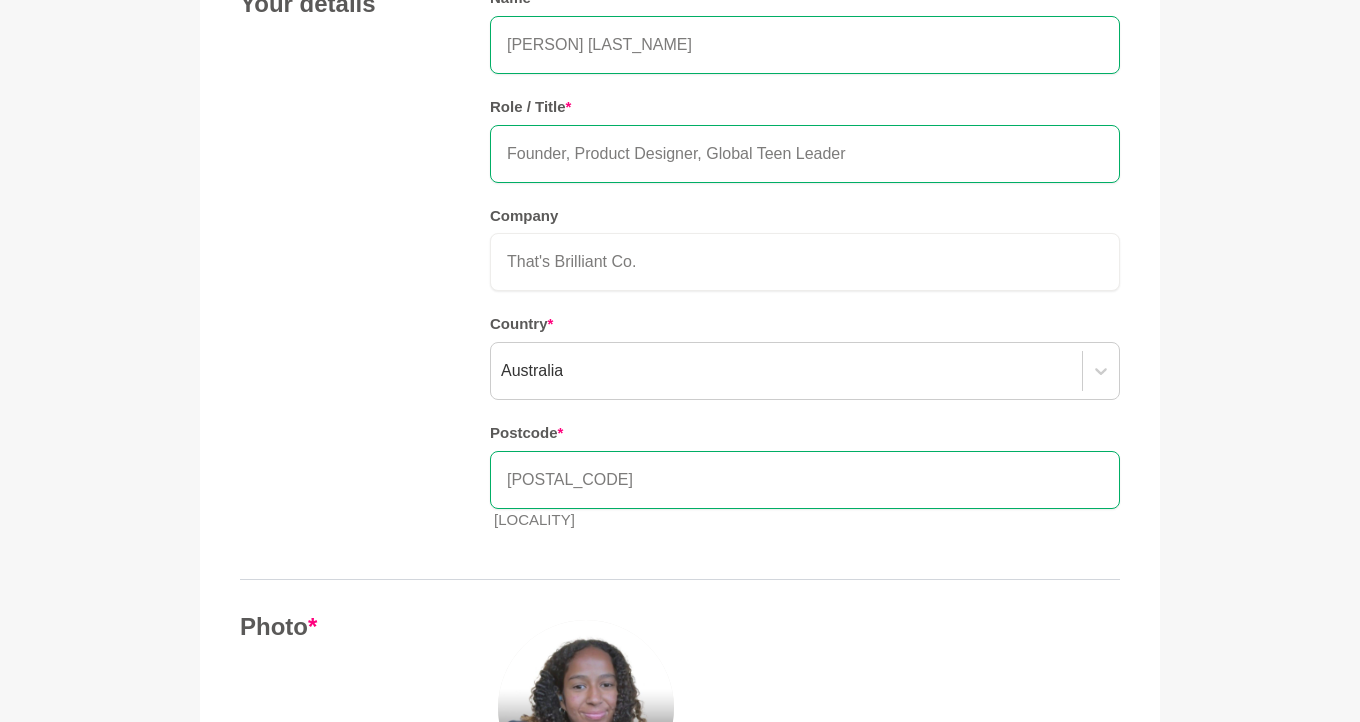 type on "[POSTAL_CODE]" 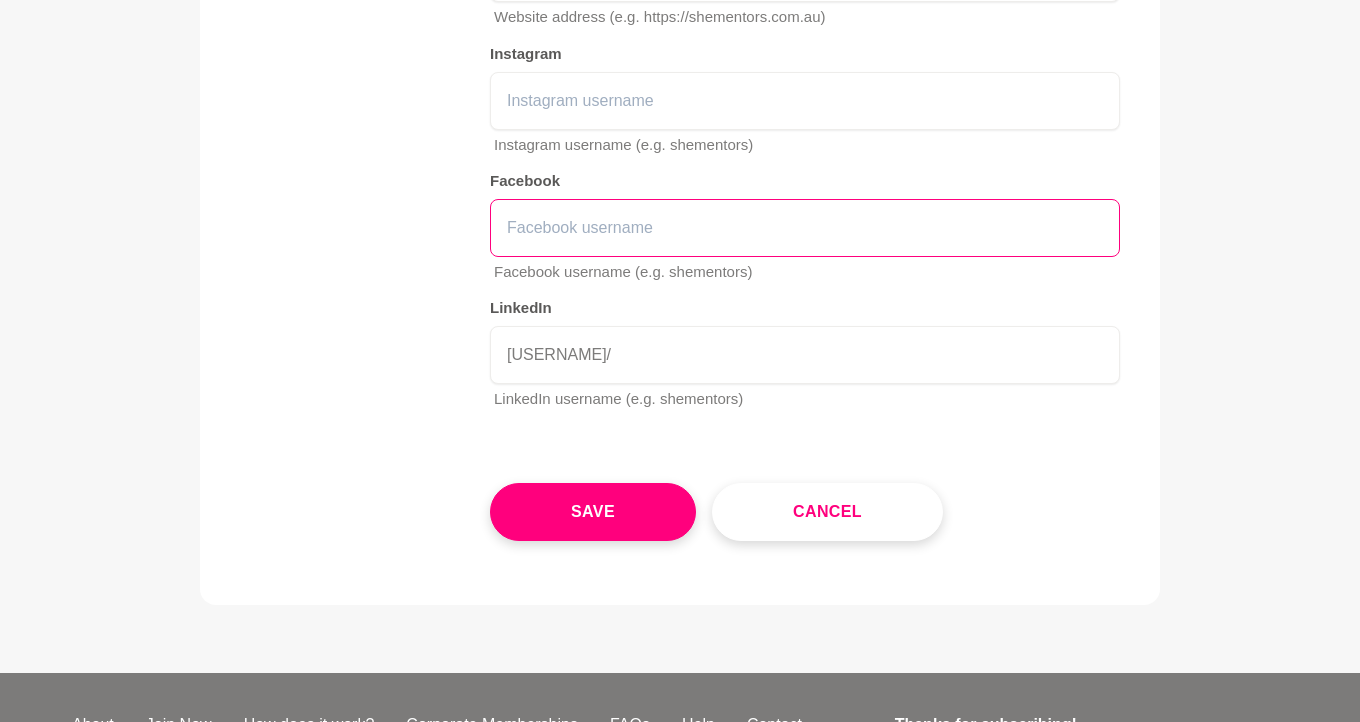 scroll, scrollTop: 3436, scrollLeft: 0, axis: vertical 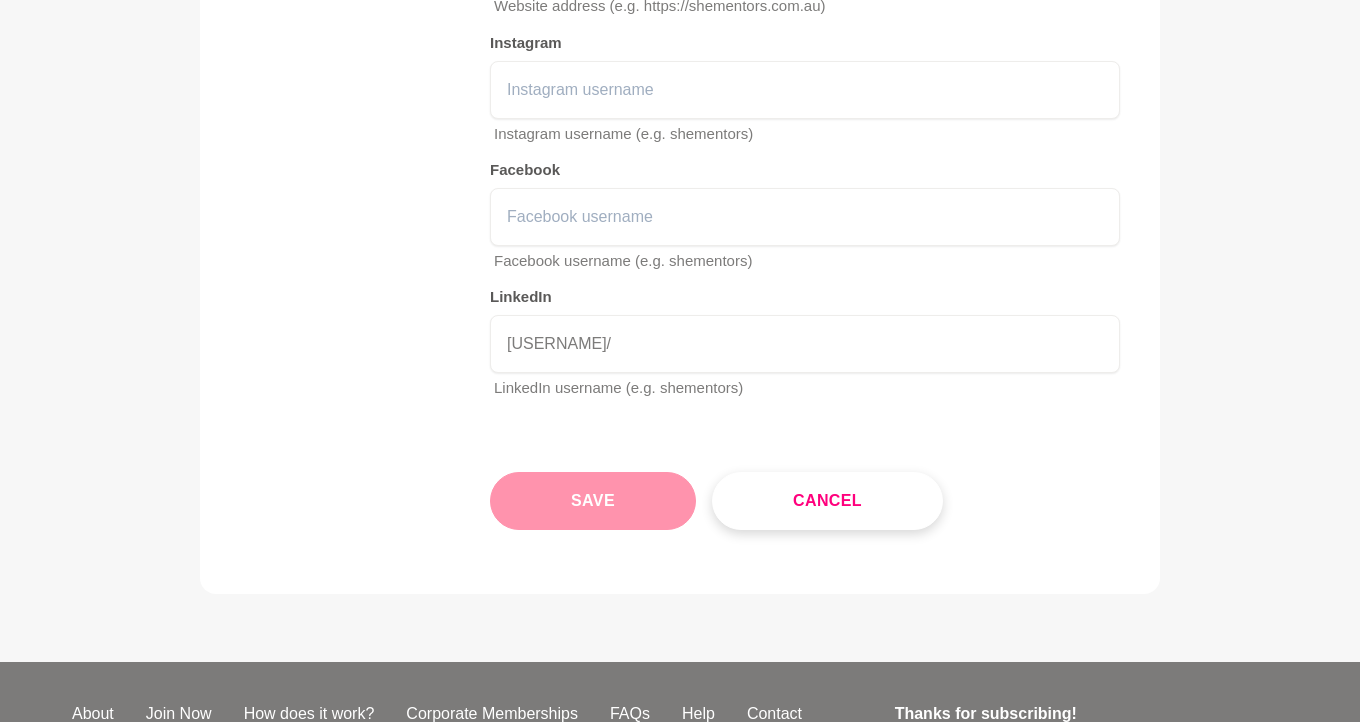 click on "Save" at bounding box center (593, 501) 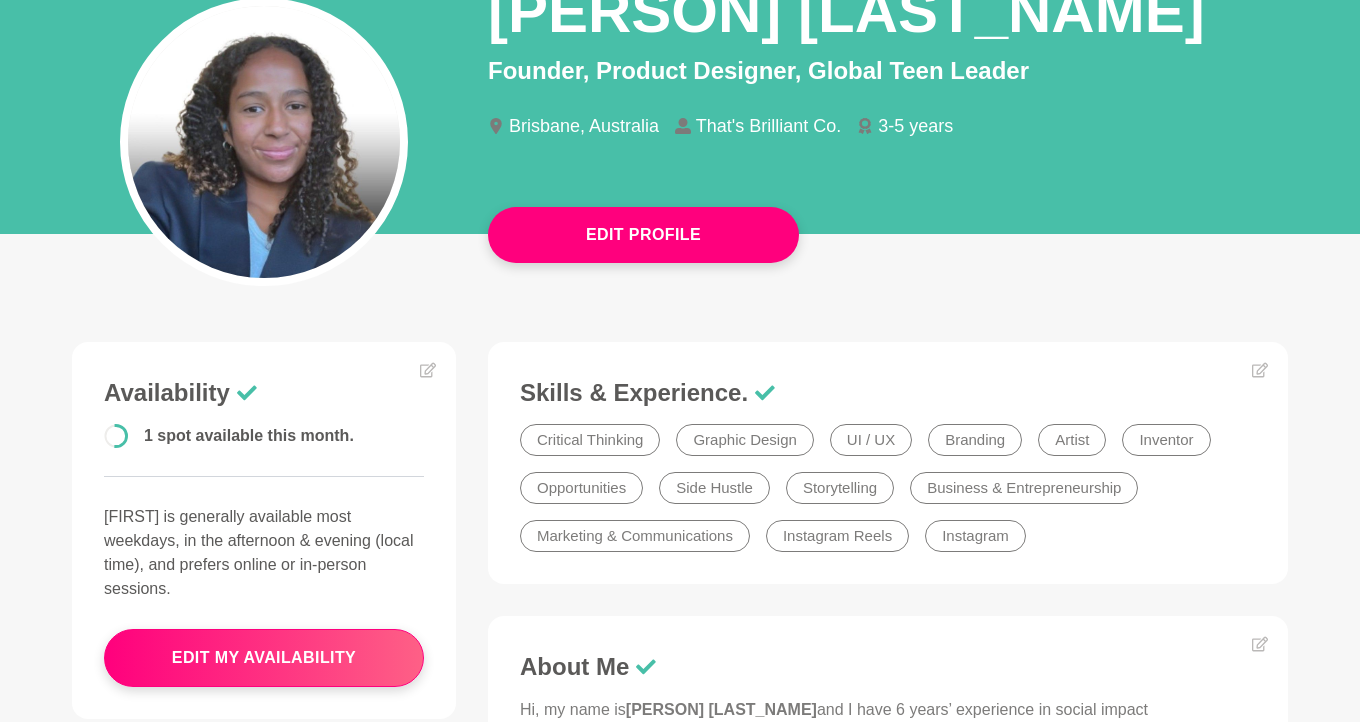 scroll, scrollTop: 0, scrollLeft: 0, axis: both 